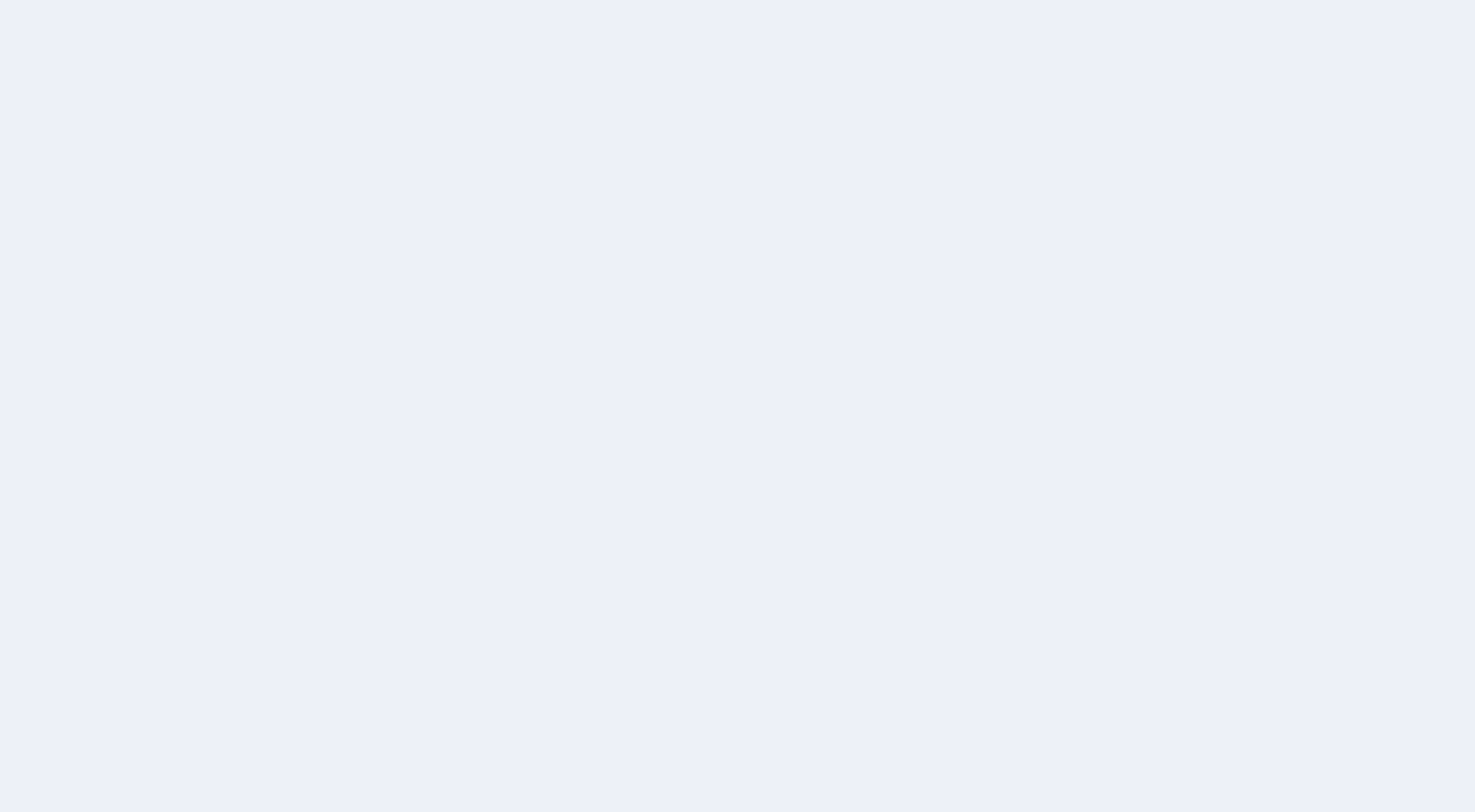 scroll, scrollTop: 0, scrollLeft: 0, axis: both 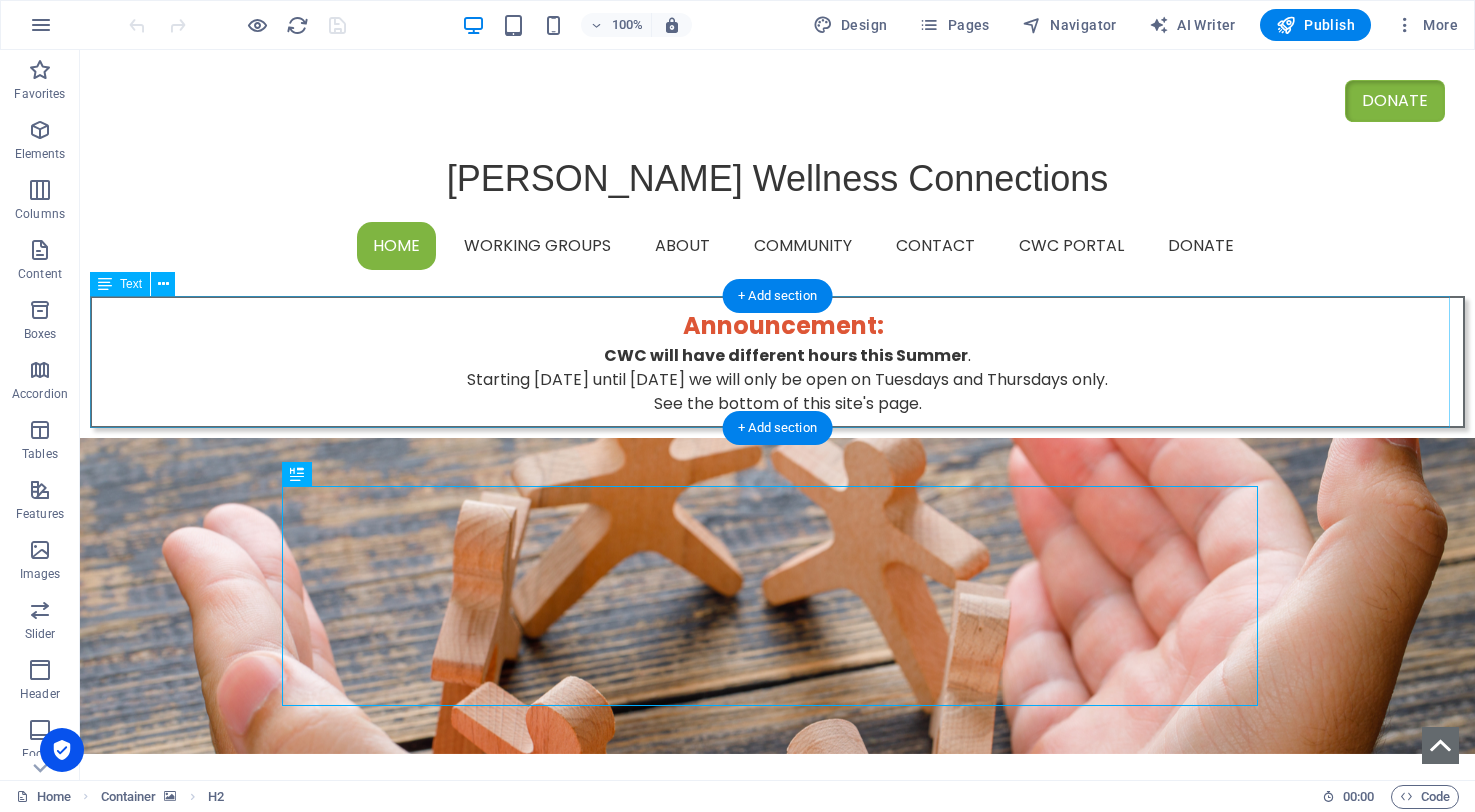 click on "Announcement :      CWC will have different hours this Summer .  Starting [DATE] until [DATE] we will only be open on Tuesdays and Thursdays only.   See the bottom of this site's page." at bounding box center (777, 362) 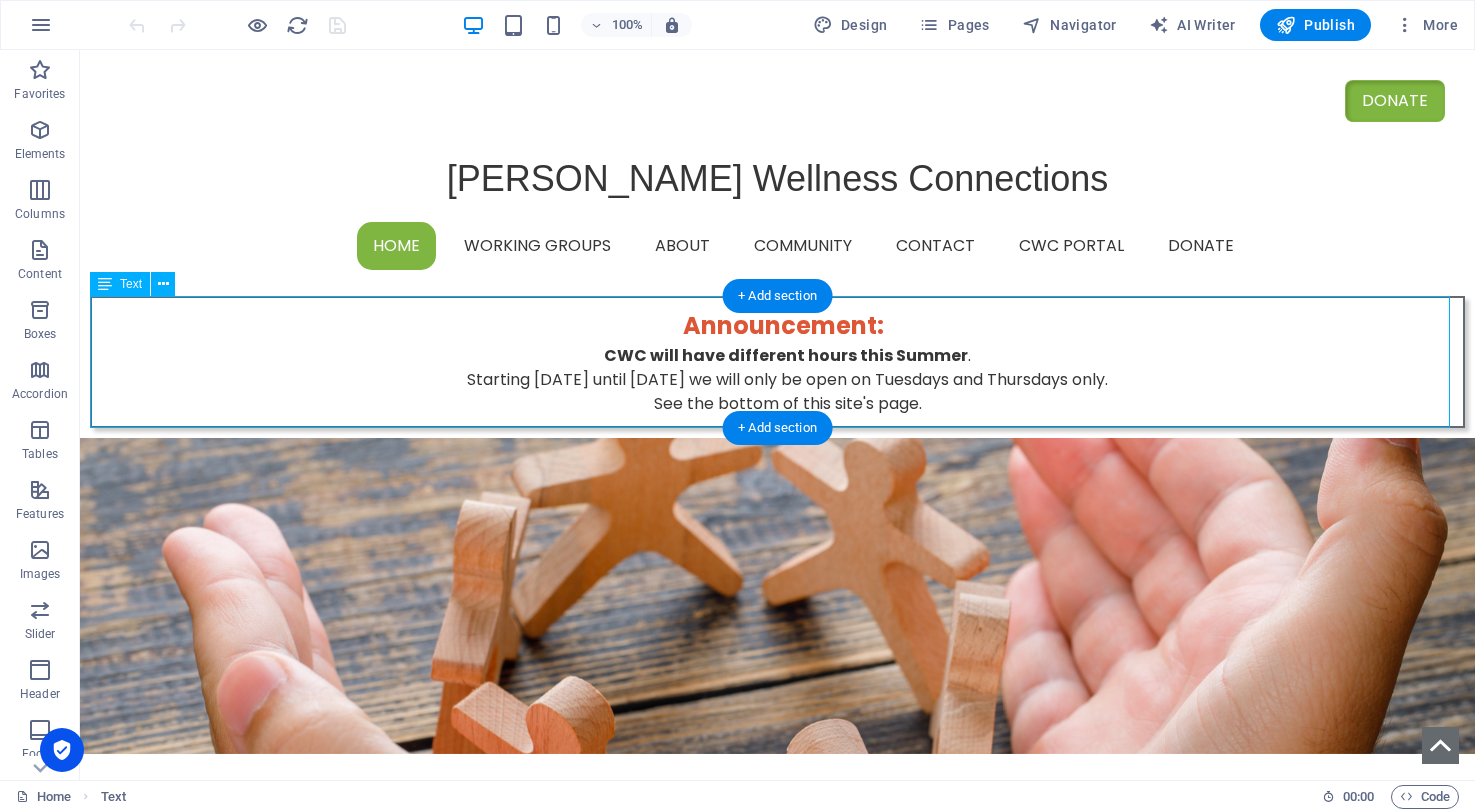 click on "Announcement :      CWC will have different hours this Summer .  Starting [DATE] until [DATE] we will only be open on Tuesdays and Thursdays only.   See the bottom of this site's page." at bounding box center [777, 362] 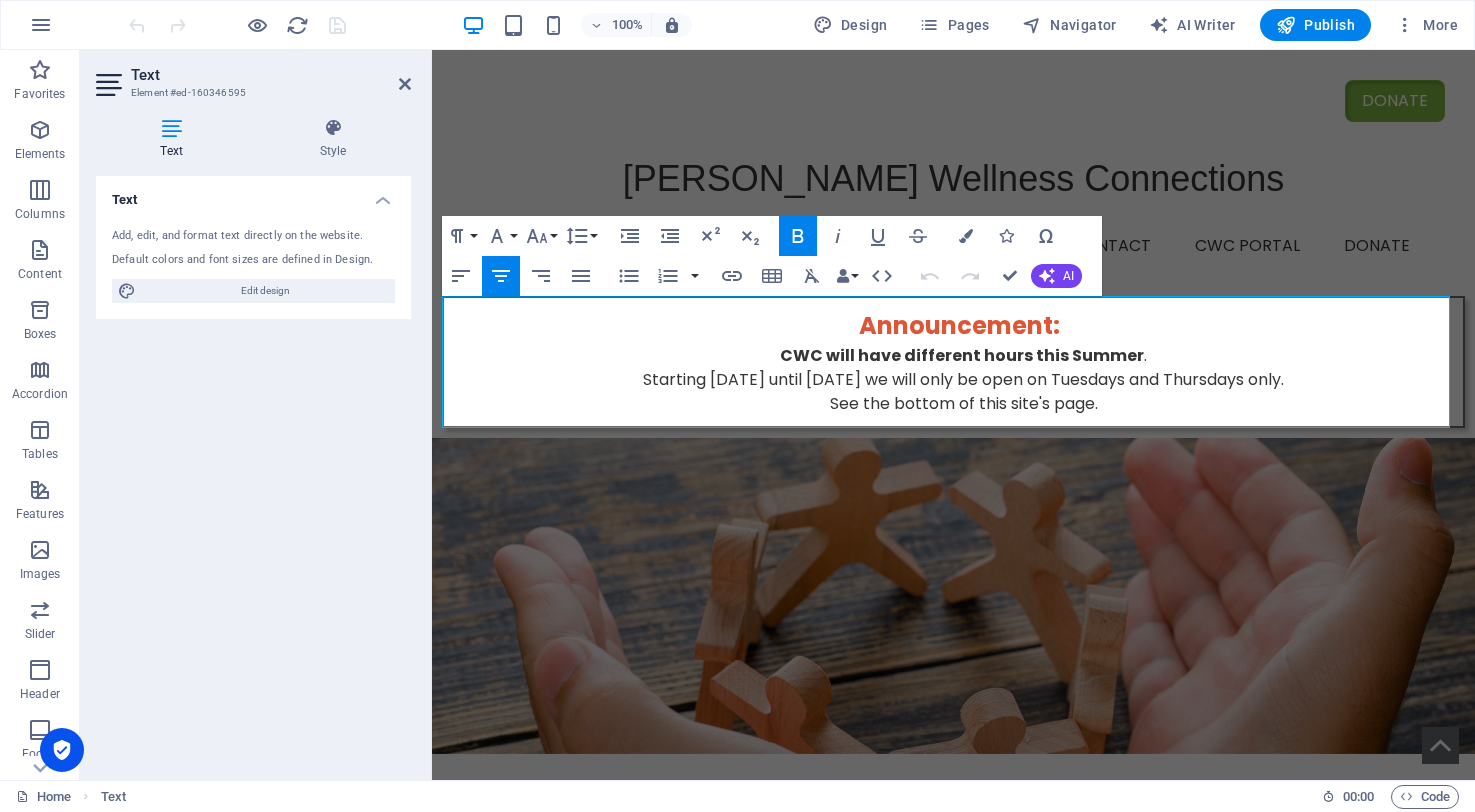 click on "See the bottom of this site's page." at bounding box center (963, 404) 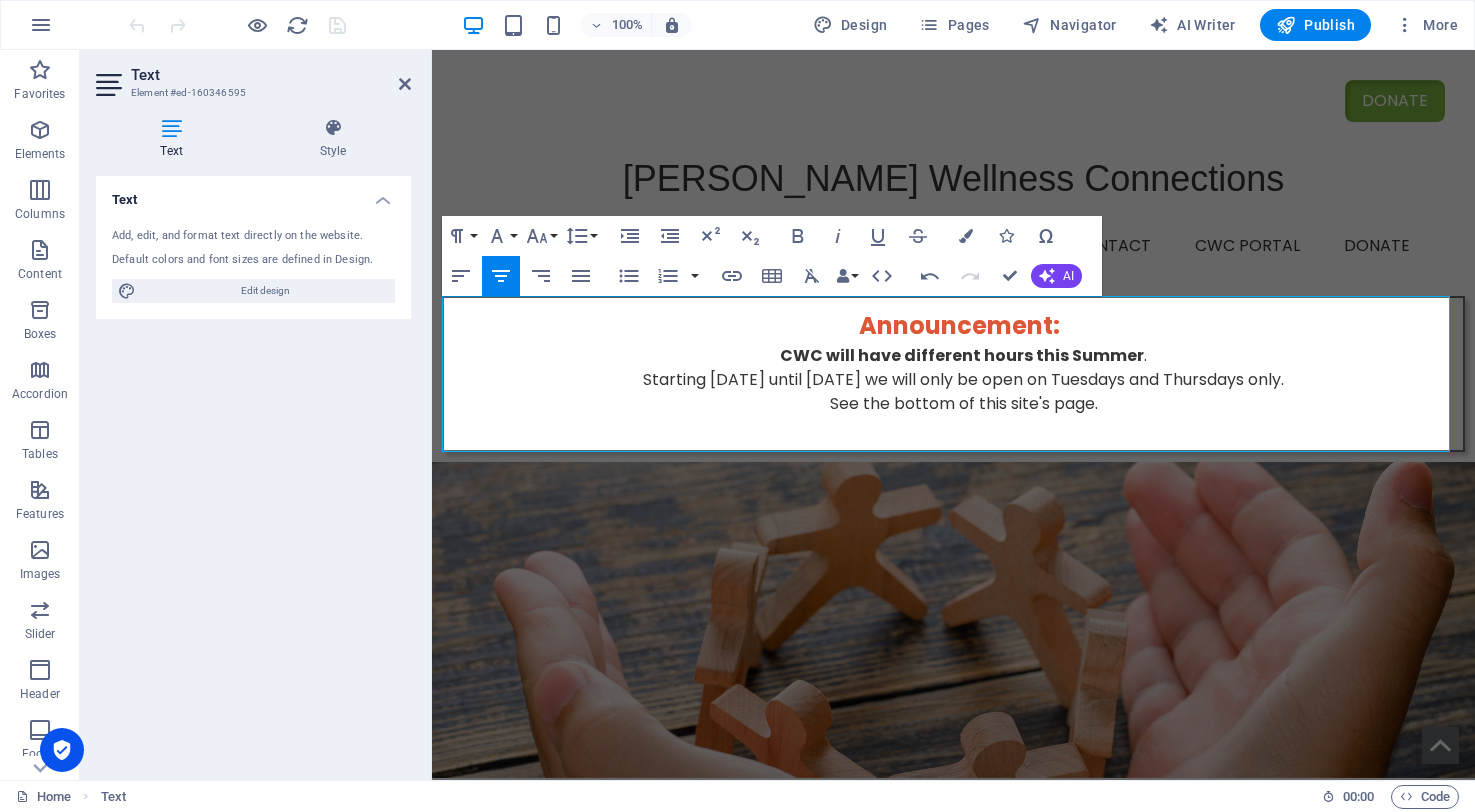 click on "See the bottom of this site's page." at bounding box center (963, 404) 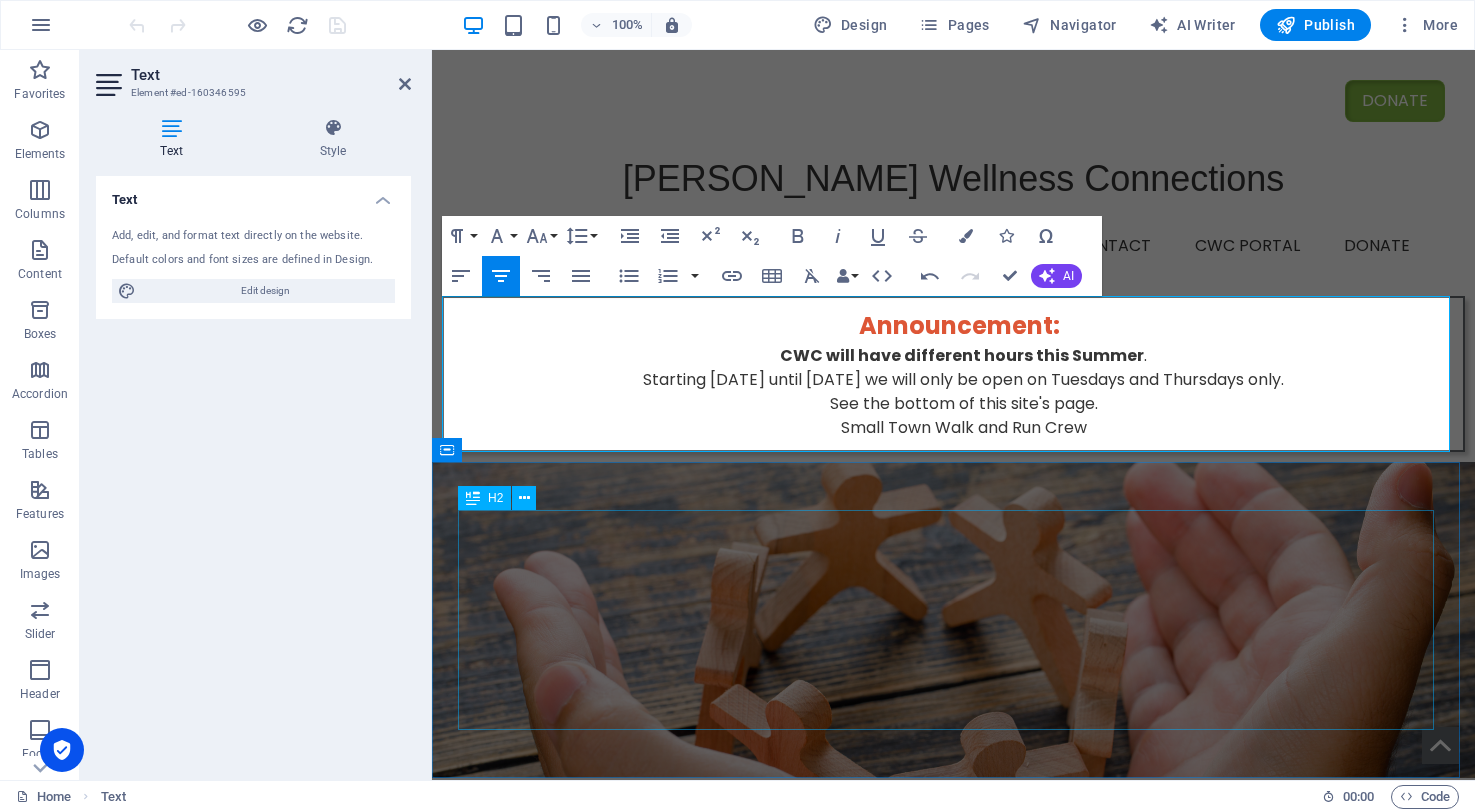 scroll, scrollTop: 0, scrollLeft: 12, axis: horizontal 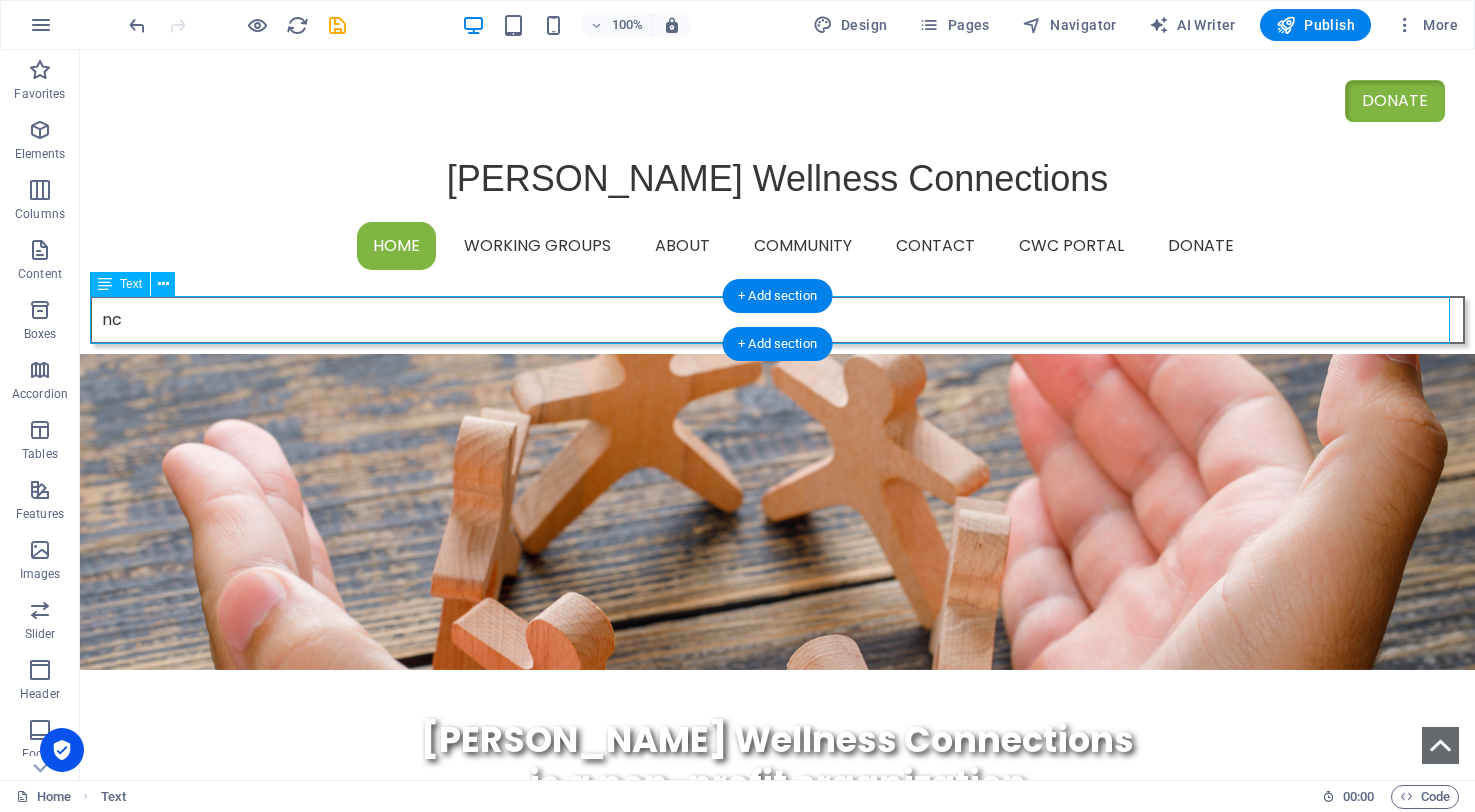 click on "nc" at bounding box center [777, 320] 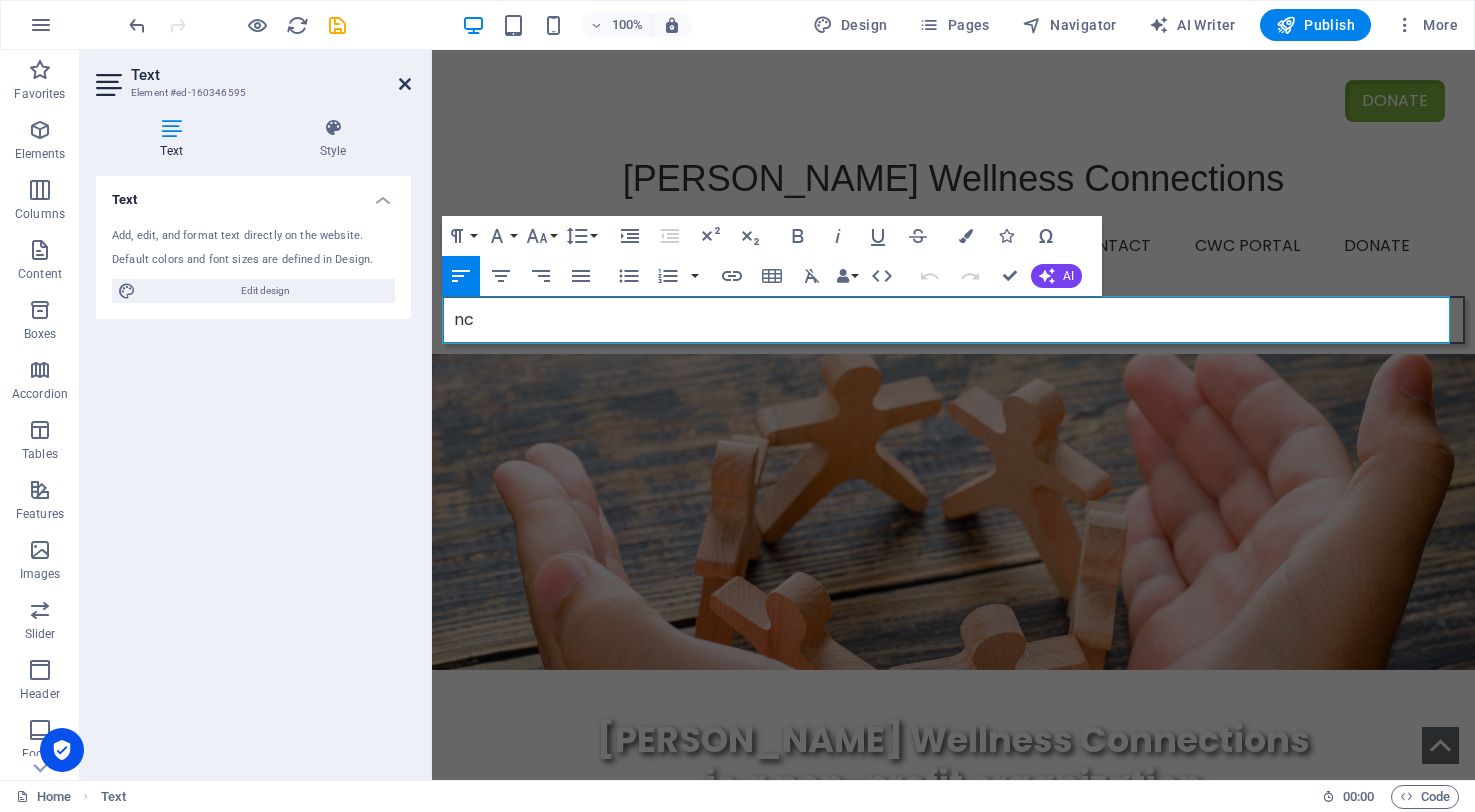 click at bounding box center (405, 84) 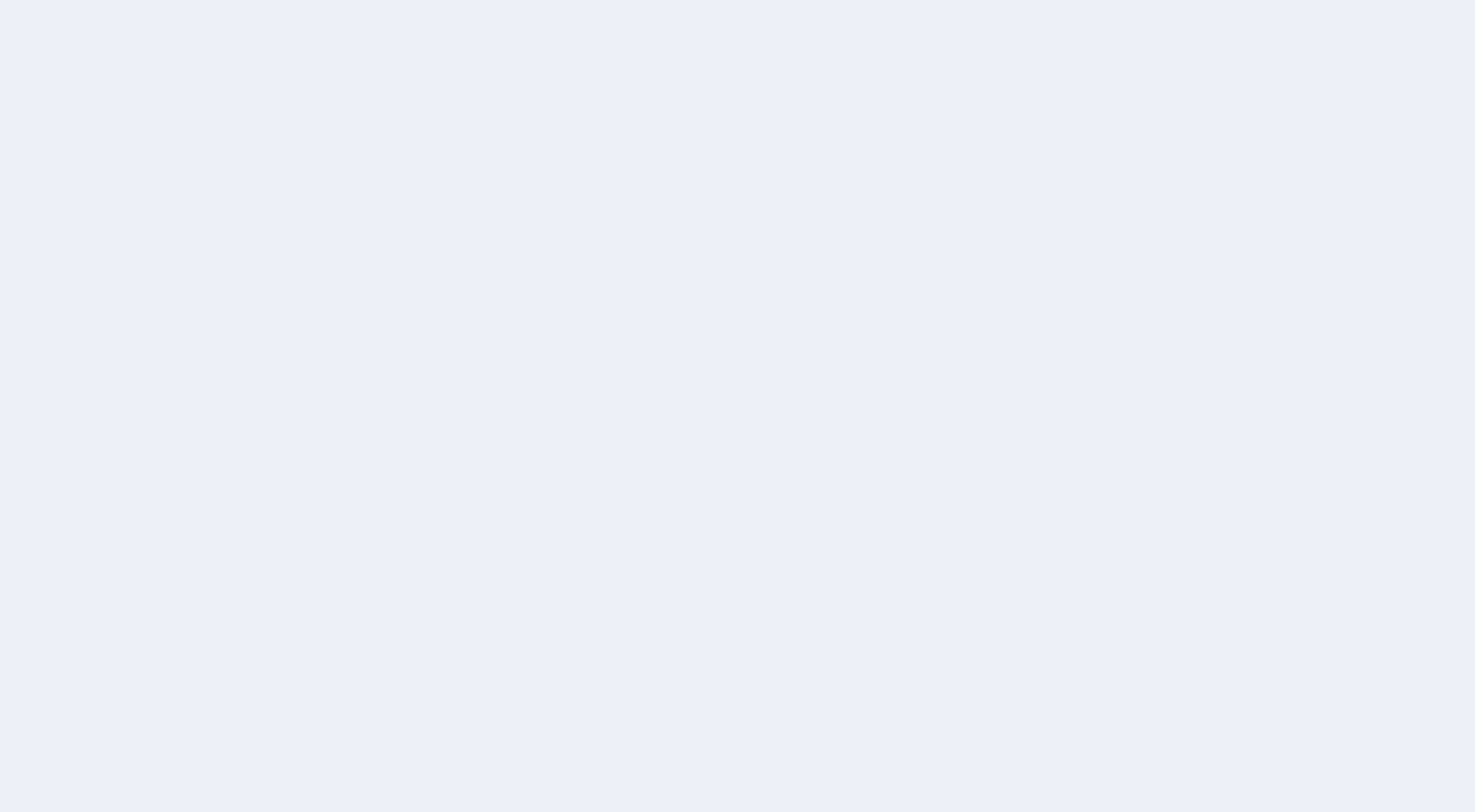 scroll, scrollTop: 0, scrollLeft: 0, axis: both 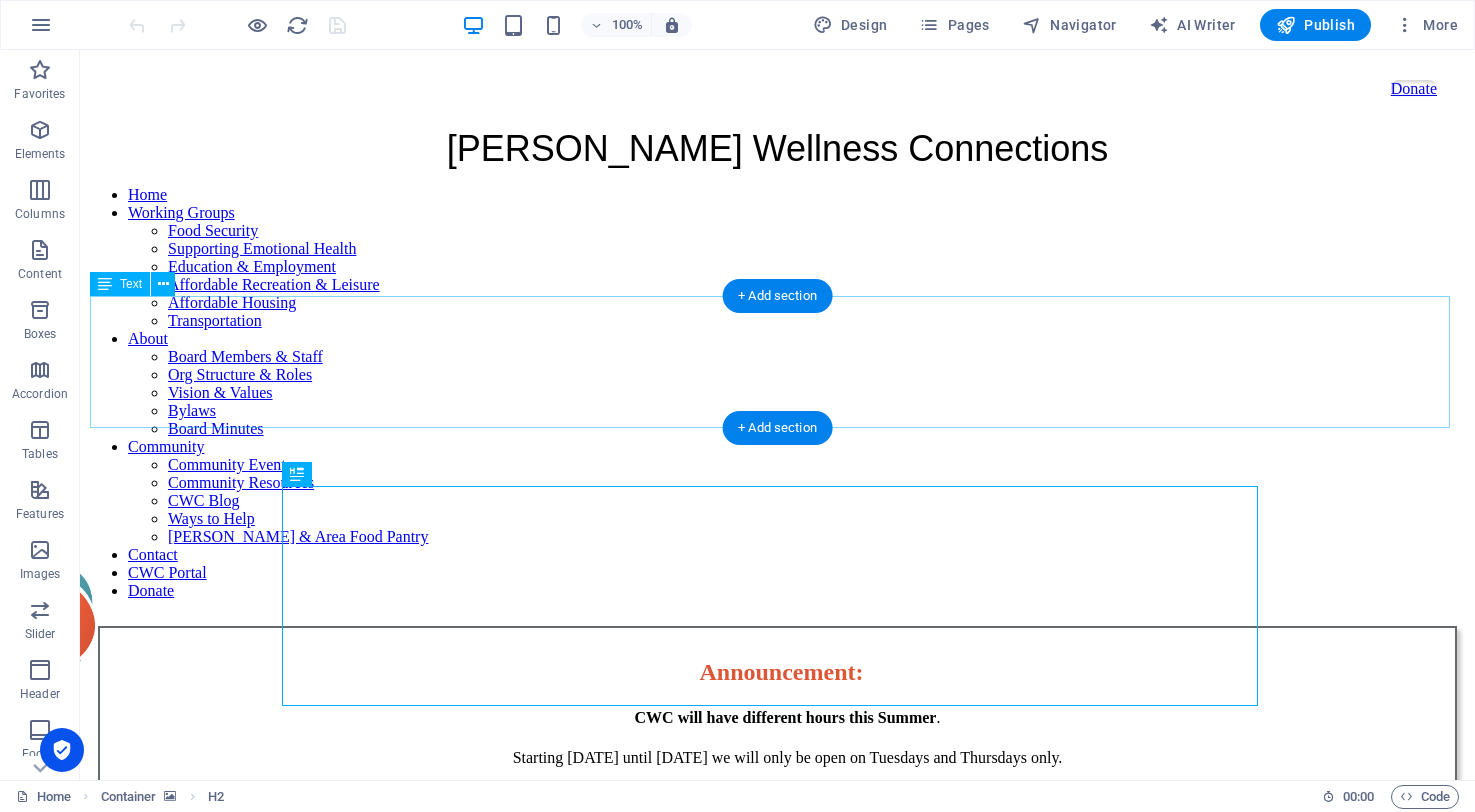 click on "Announcement :      CWC will have different hours this Summer .  Starting [DATE] until [DATE] we will only be open on Tuesdays and Thursdays only.   See the bottom of this site's page." at bounding box center (777, 732) 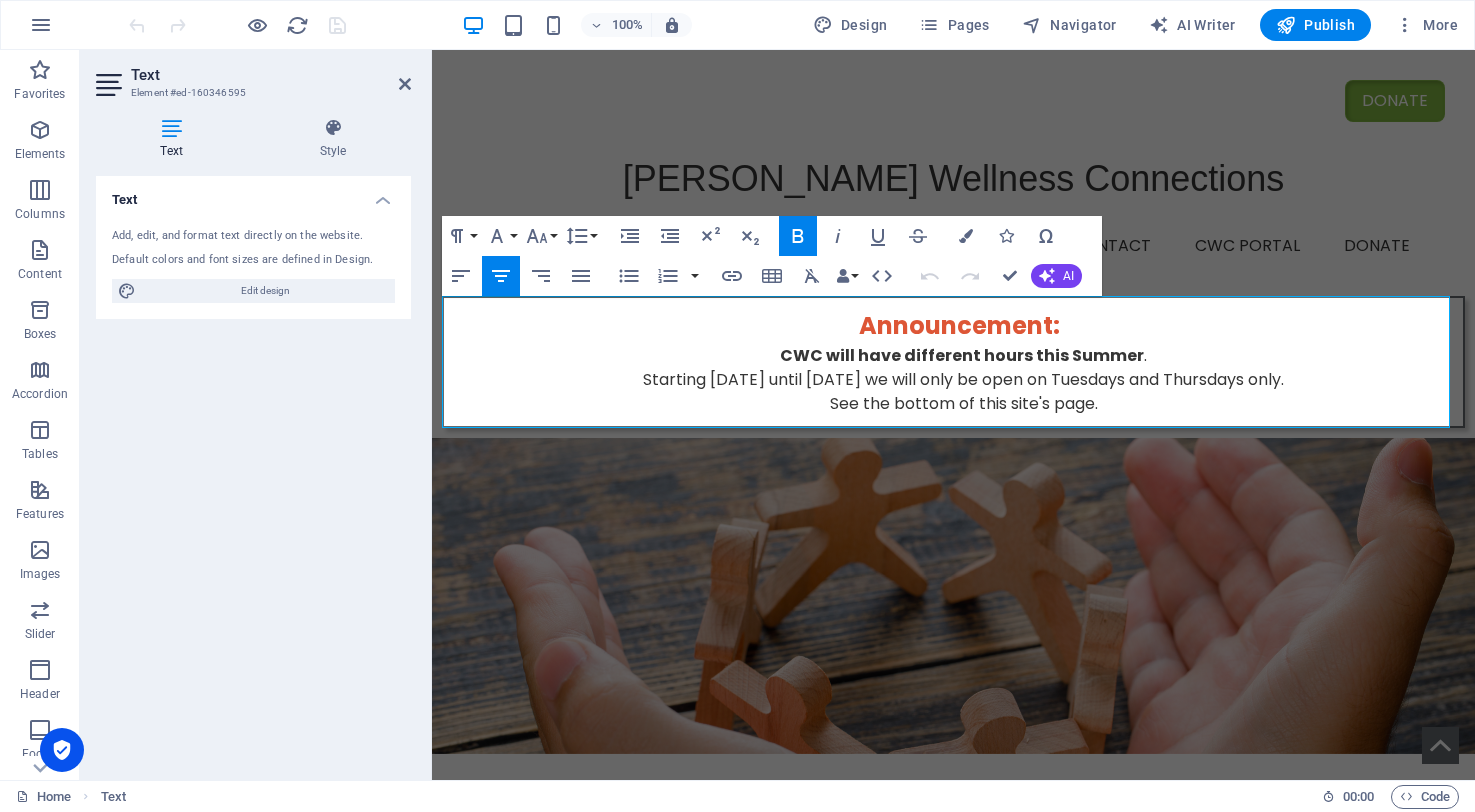 click on "Announcement :      CWC will have different hours this Summer .  Starting [DATE] until [DATE] we will only be open on Tuesdays and Thursdays only.   See the bottom of this site's page." at bounding box center [953, 362] 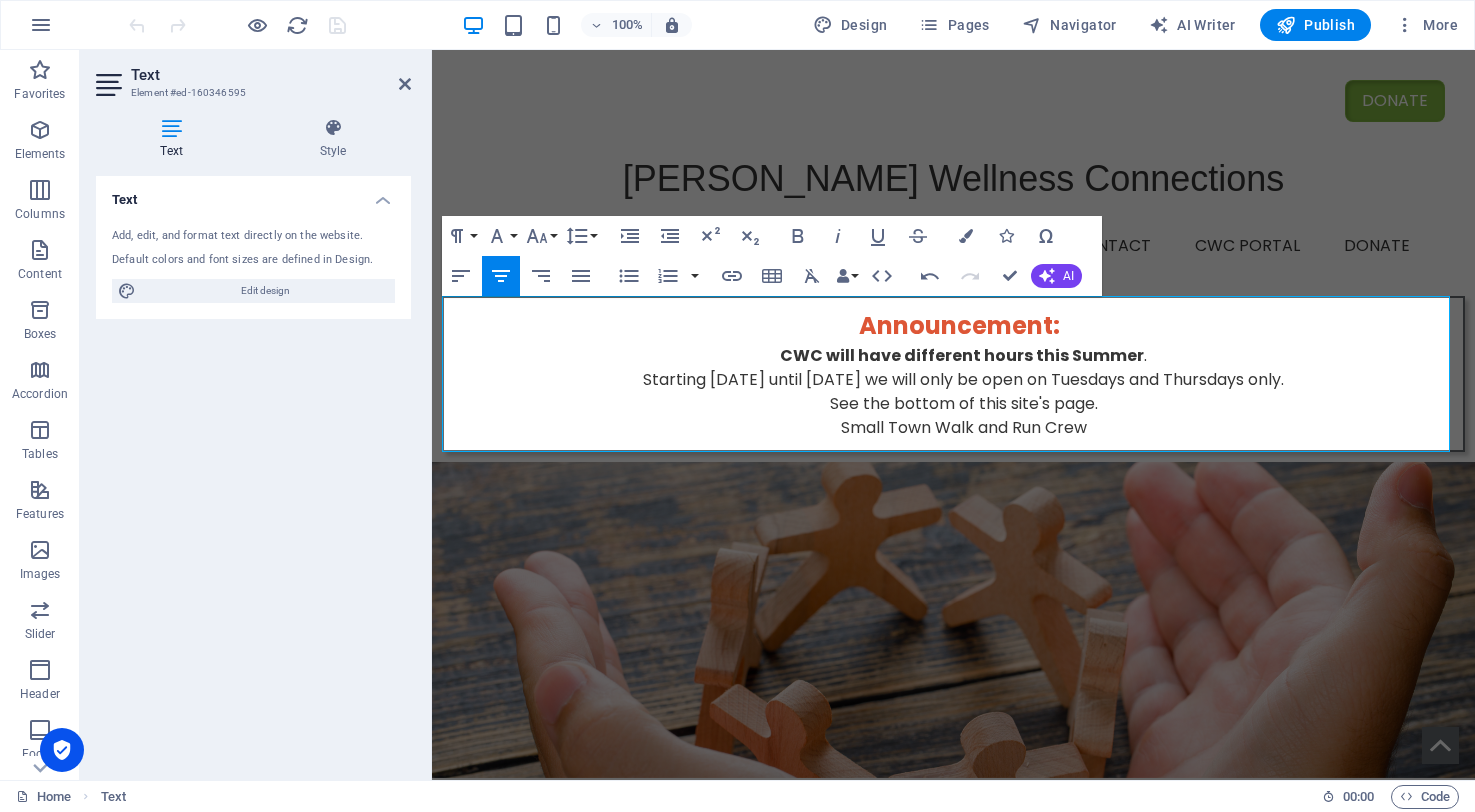 scroll, scrollTop: 0, scrollLeft: 12, axis: horizontal 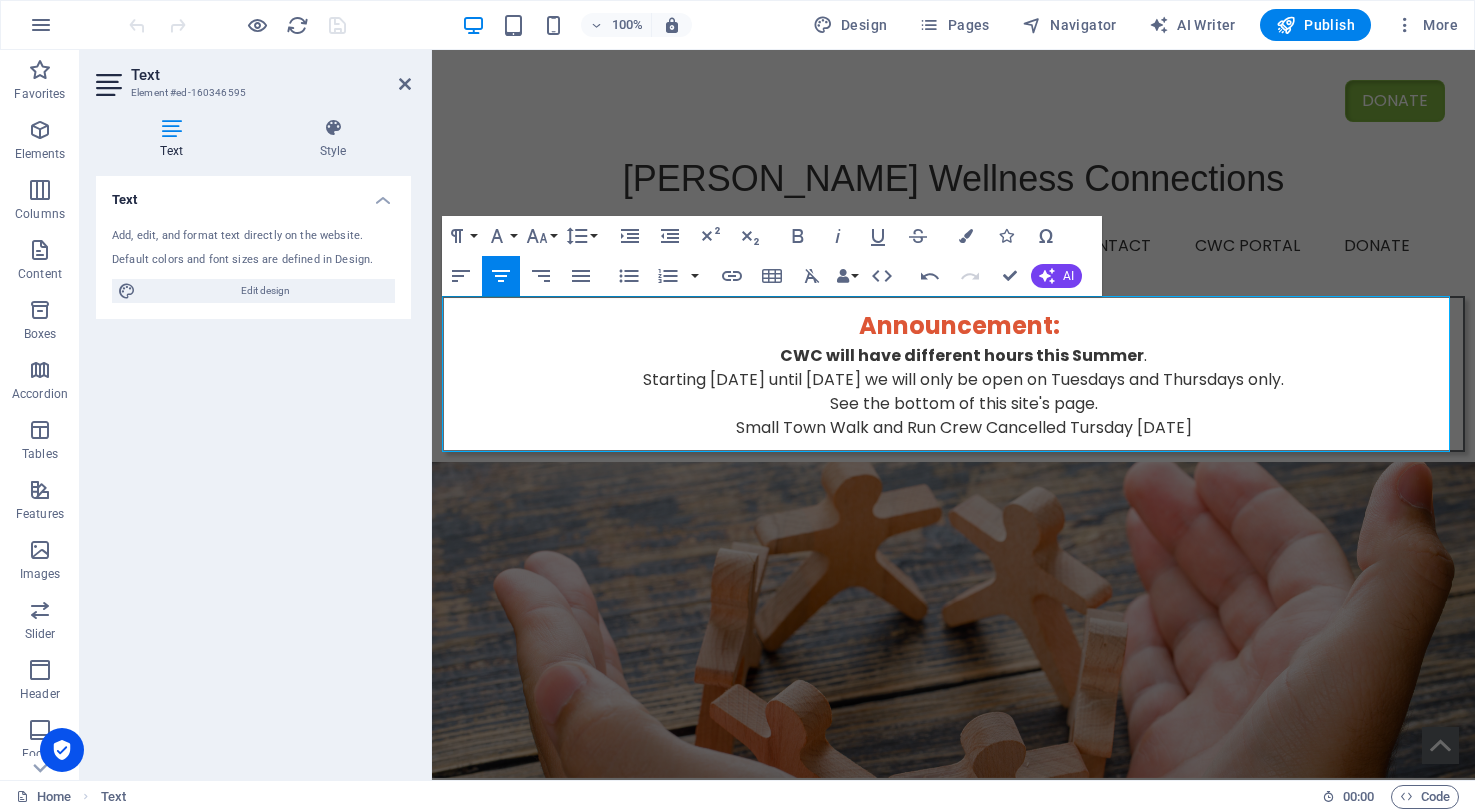 click on "Small Town Walk and Run Crew Cancelled Tursday July 10" at bounding box center (964, 427) 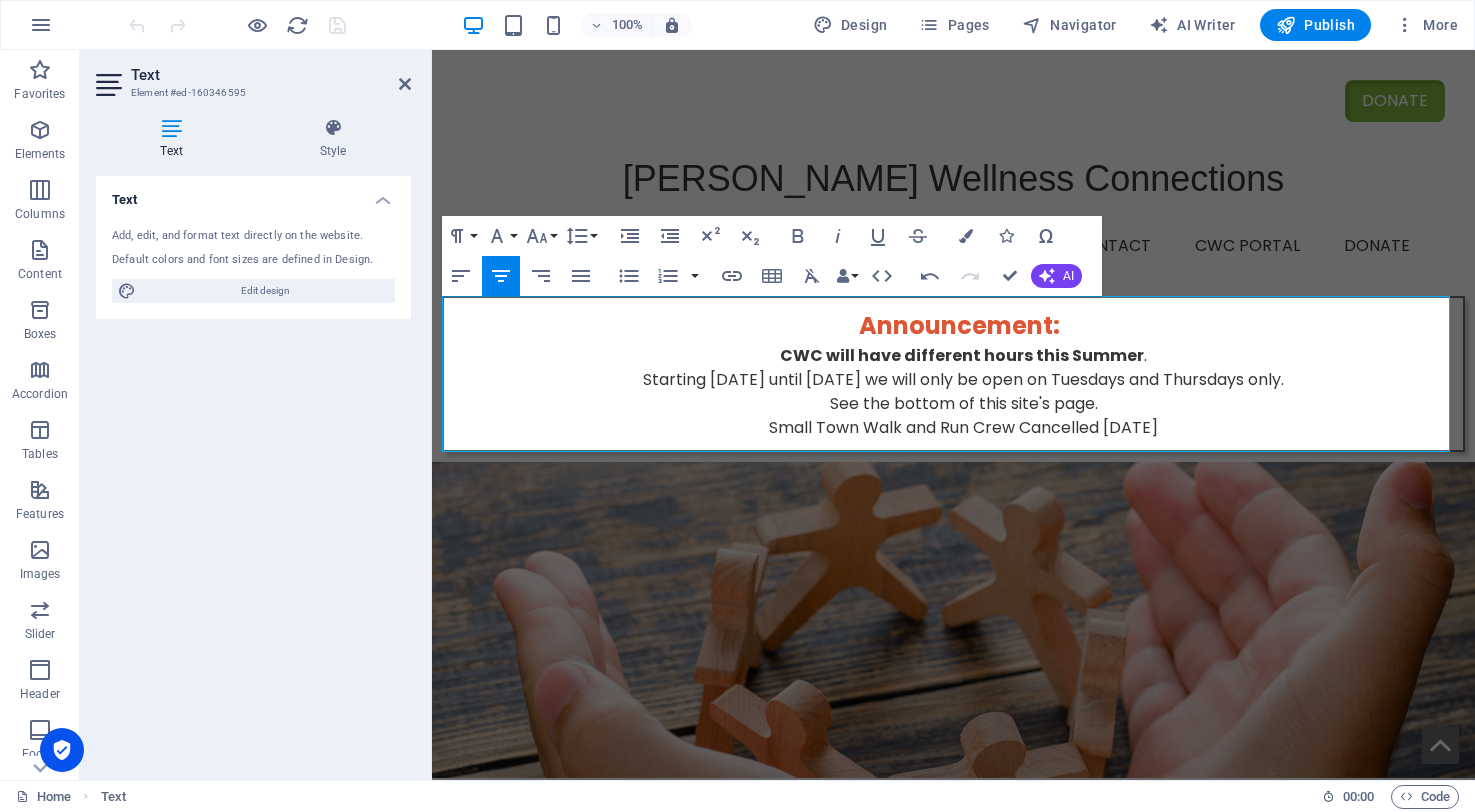 click on "Small Town Walk and Run Crew Cancelled Thursday July 10" at bounding box center (963, 428) 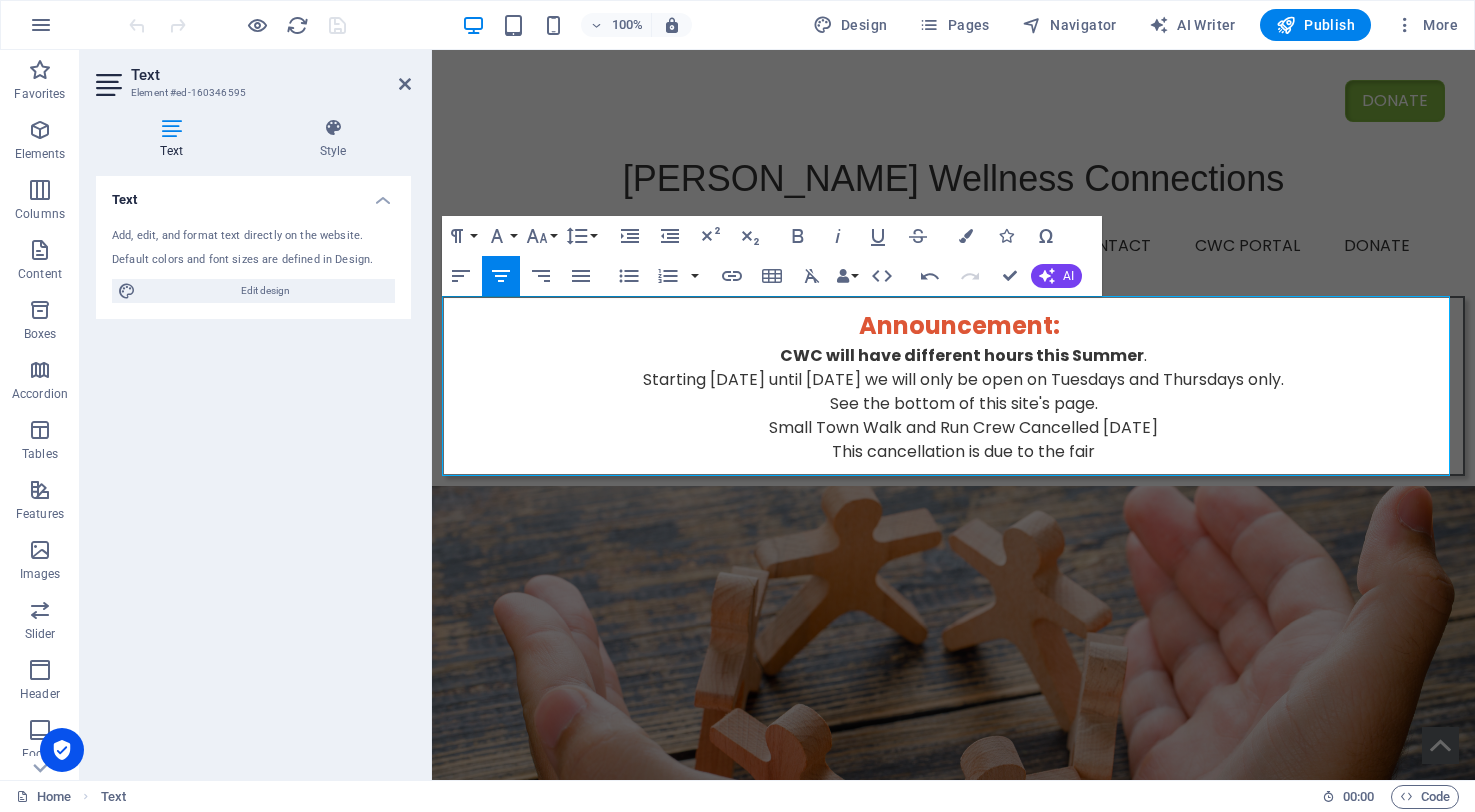 click on "Small Town Walk and Run Crew Cancelled Thursday July 10" at bounding box center (963, 428) 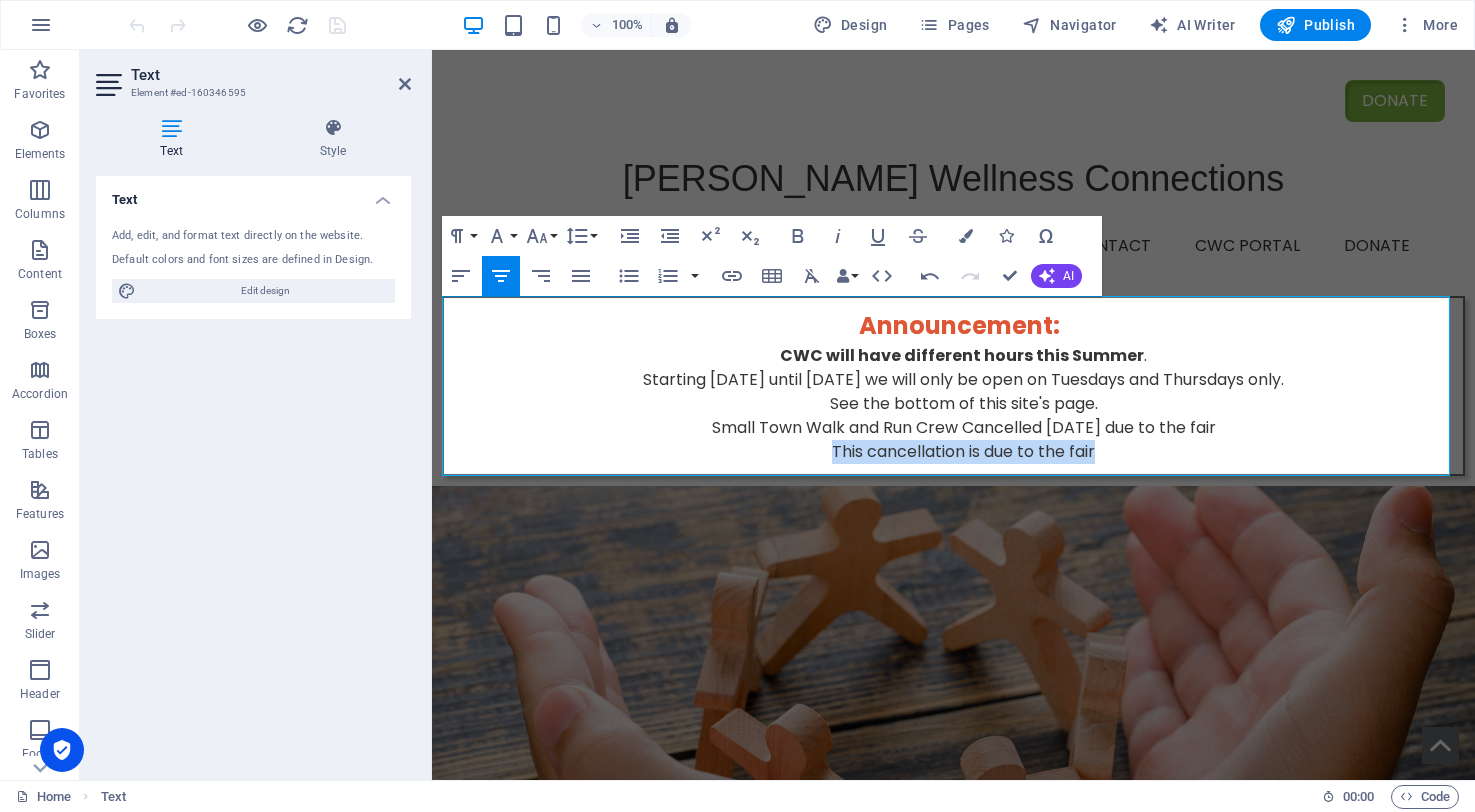drag, startPoint x: 1107, startPoint y: 452, endPoint x: 823, endPoint y: 455, distance: 284.01584 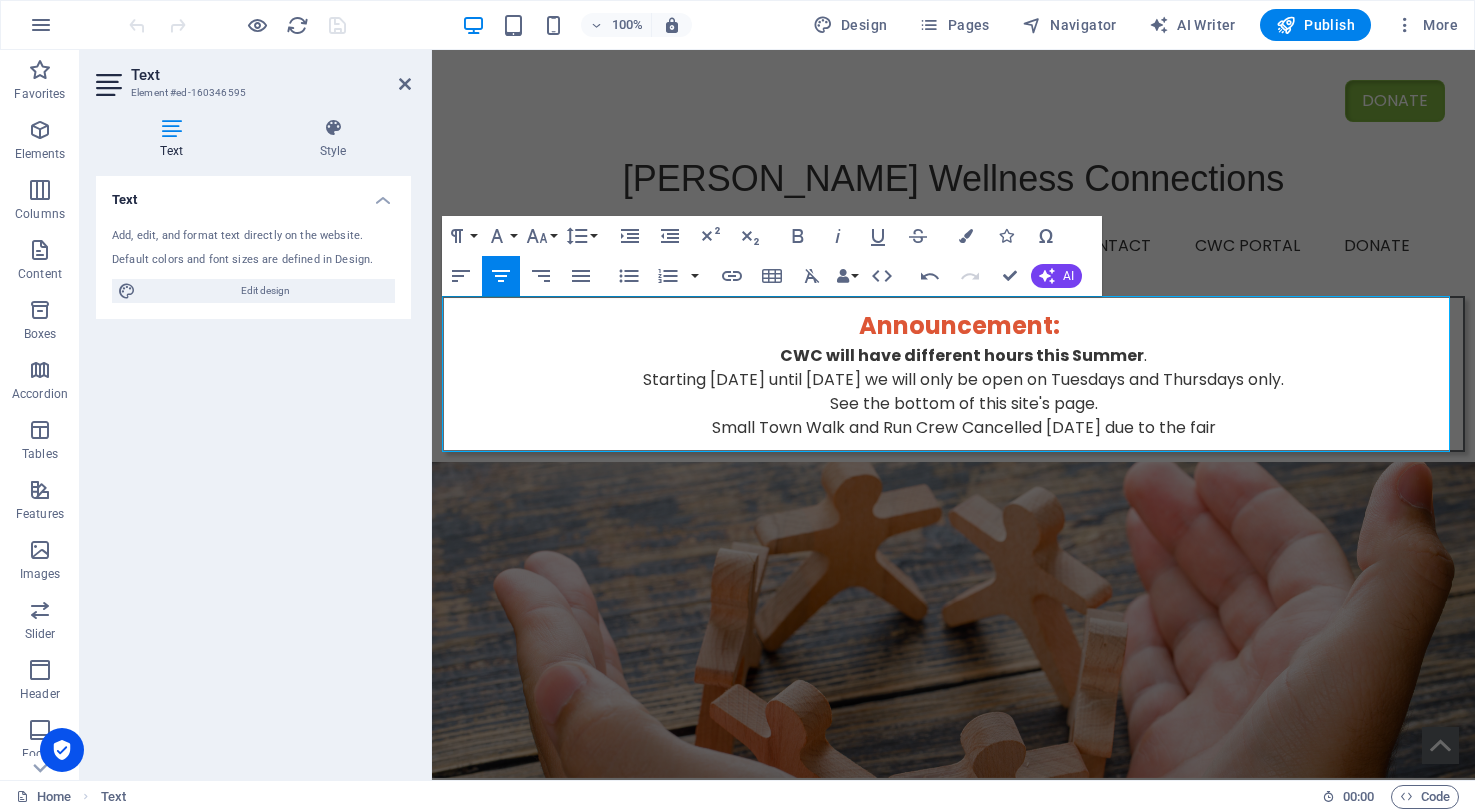 drag, startPoint x: 656, startPoint y: 424, endPoint x: 1259, endPoint y: 459, distance: 604.0149 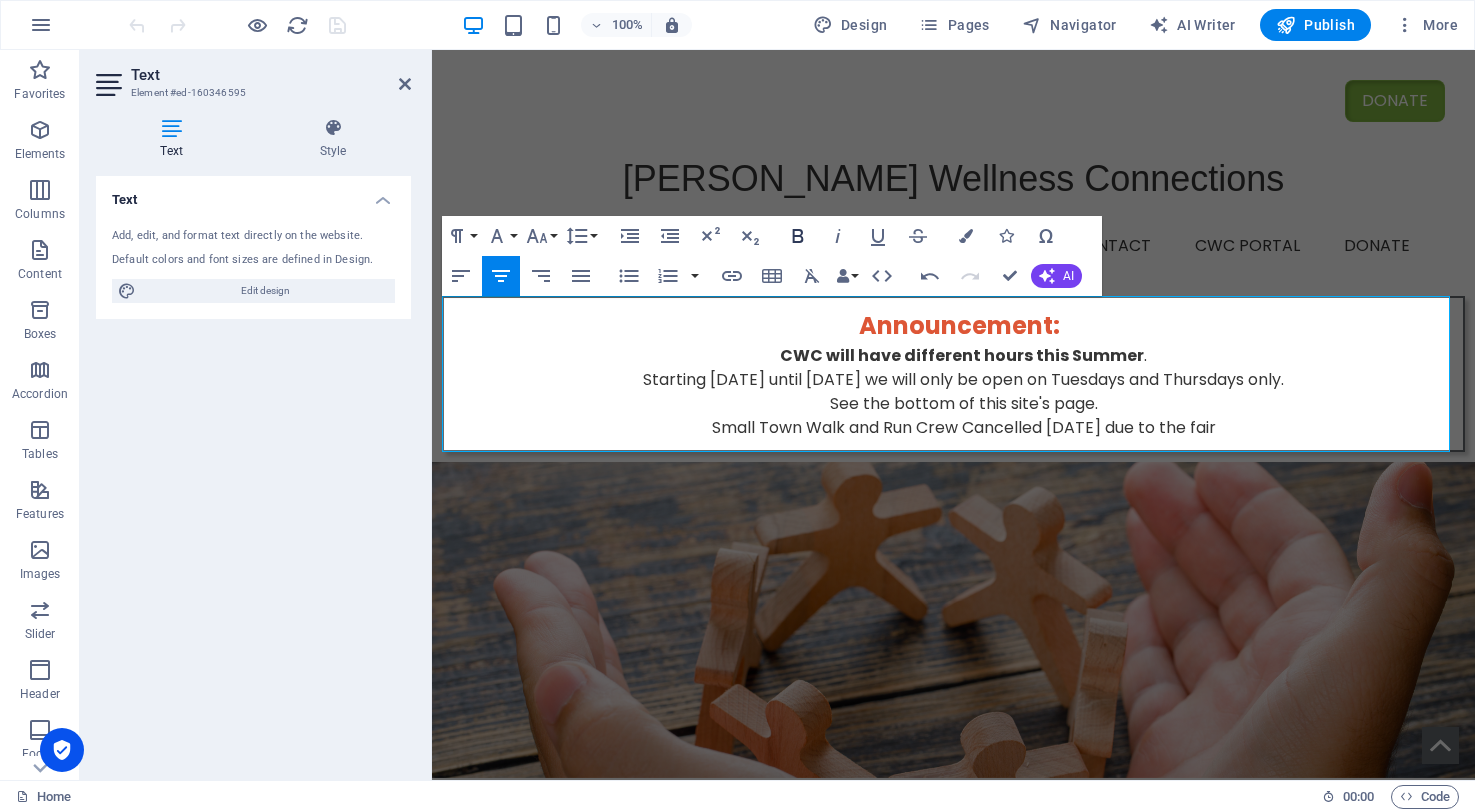 click 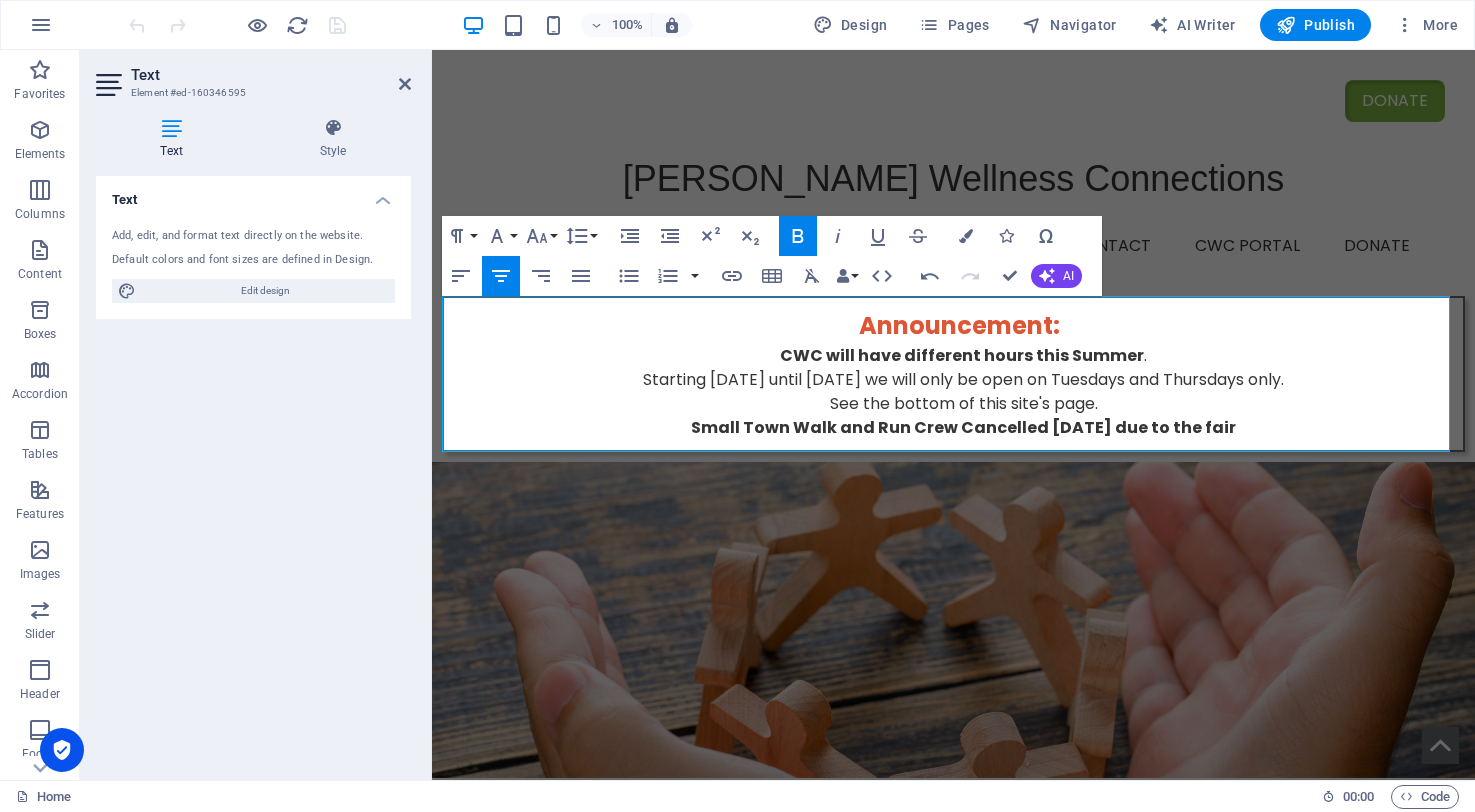 click on "Small Town Walk and Run Crew Cancelled Thursday July 10 due to the fair" at bounding box center [963, 427] 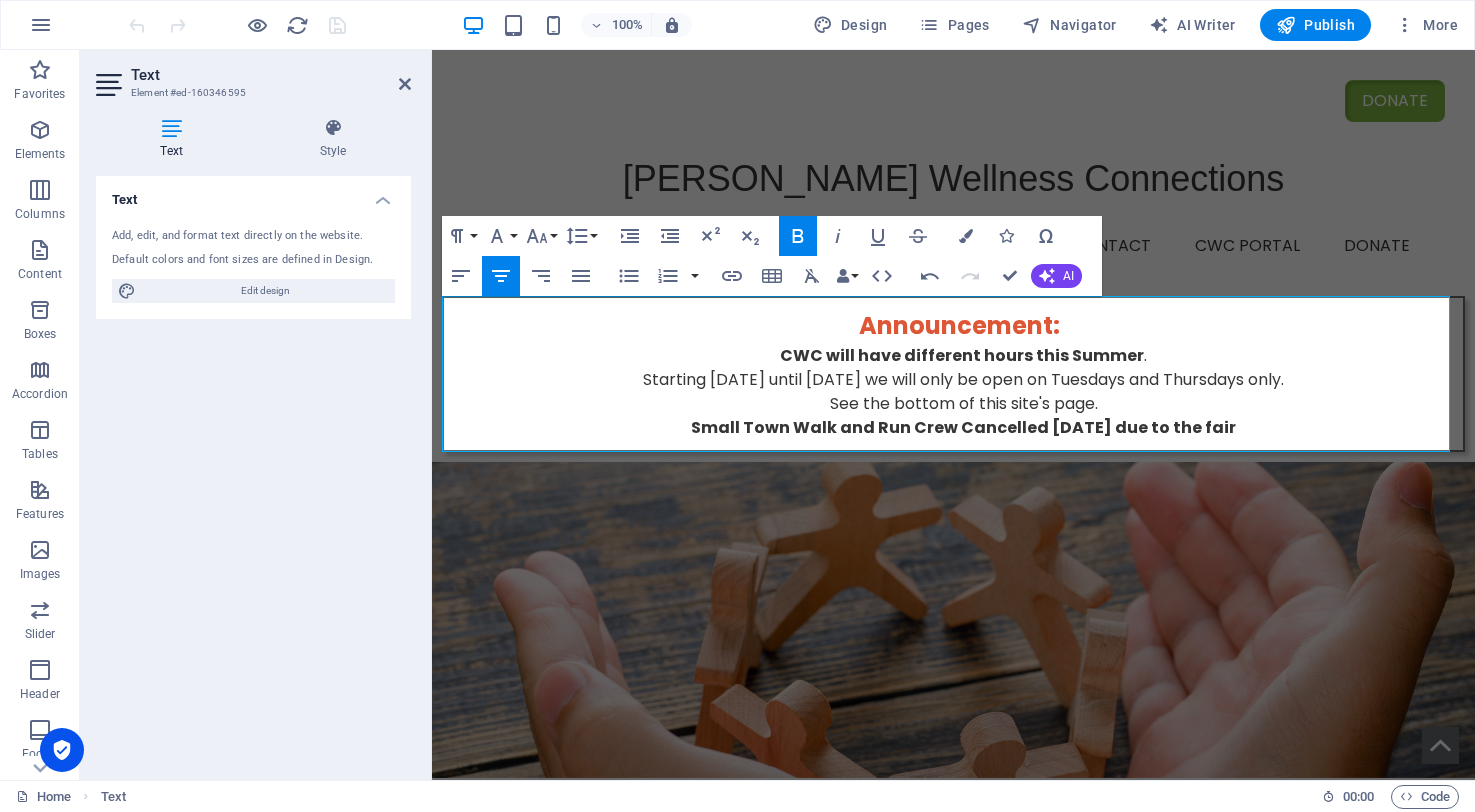 click on "Small Town Walk and Run Crew Cancelled Thursday July 10 due to the fair" at bounding box center (963, 427) 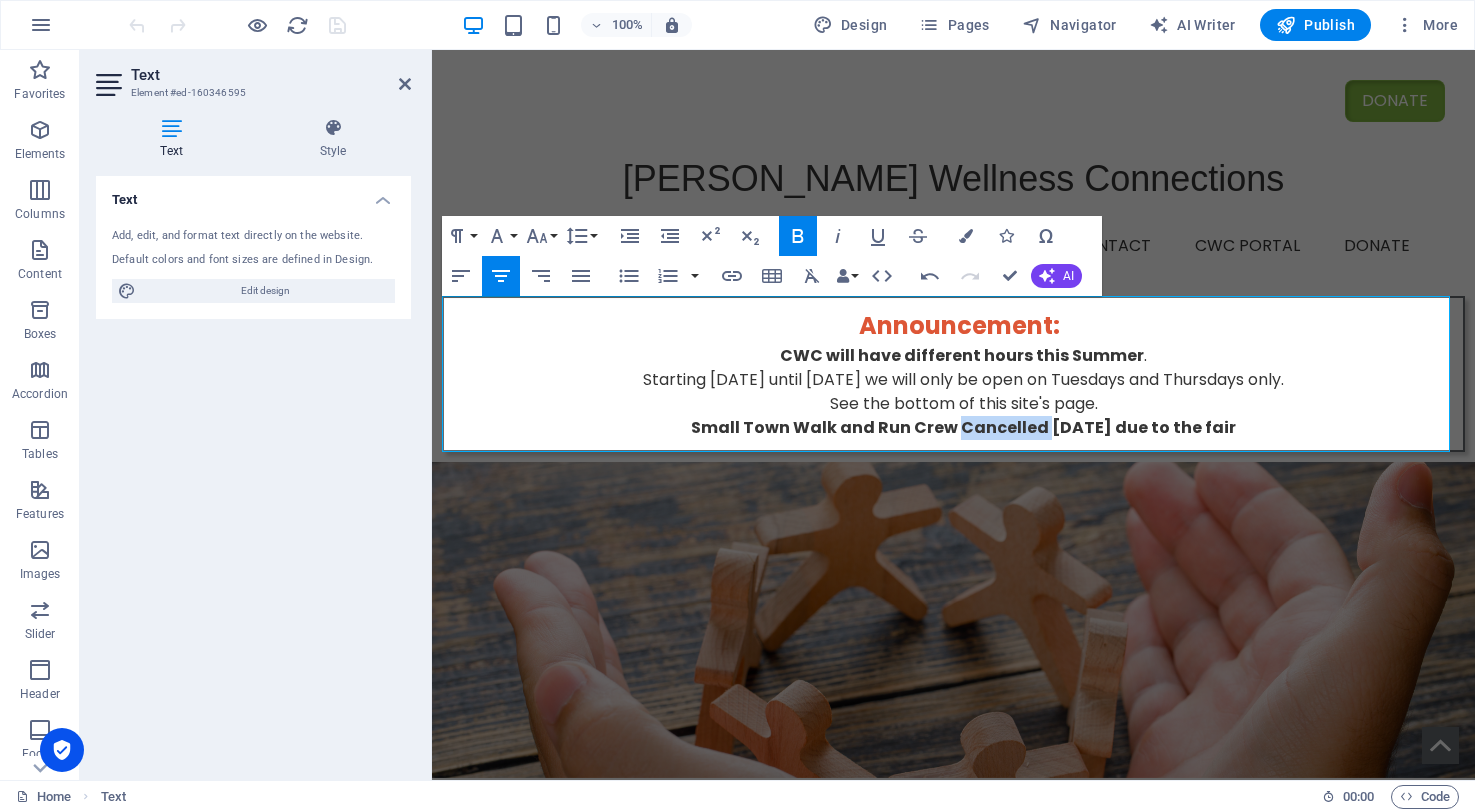click on "Small Town Walk and Run Crew Cancelled Thursday July 10 due to the fair" at bounding box center [963, 427] 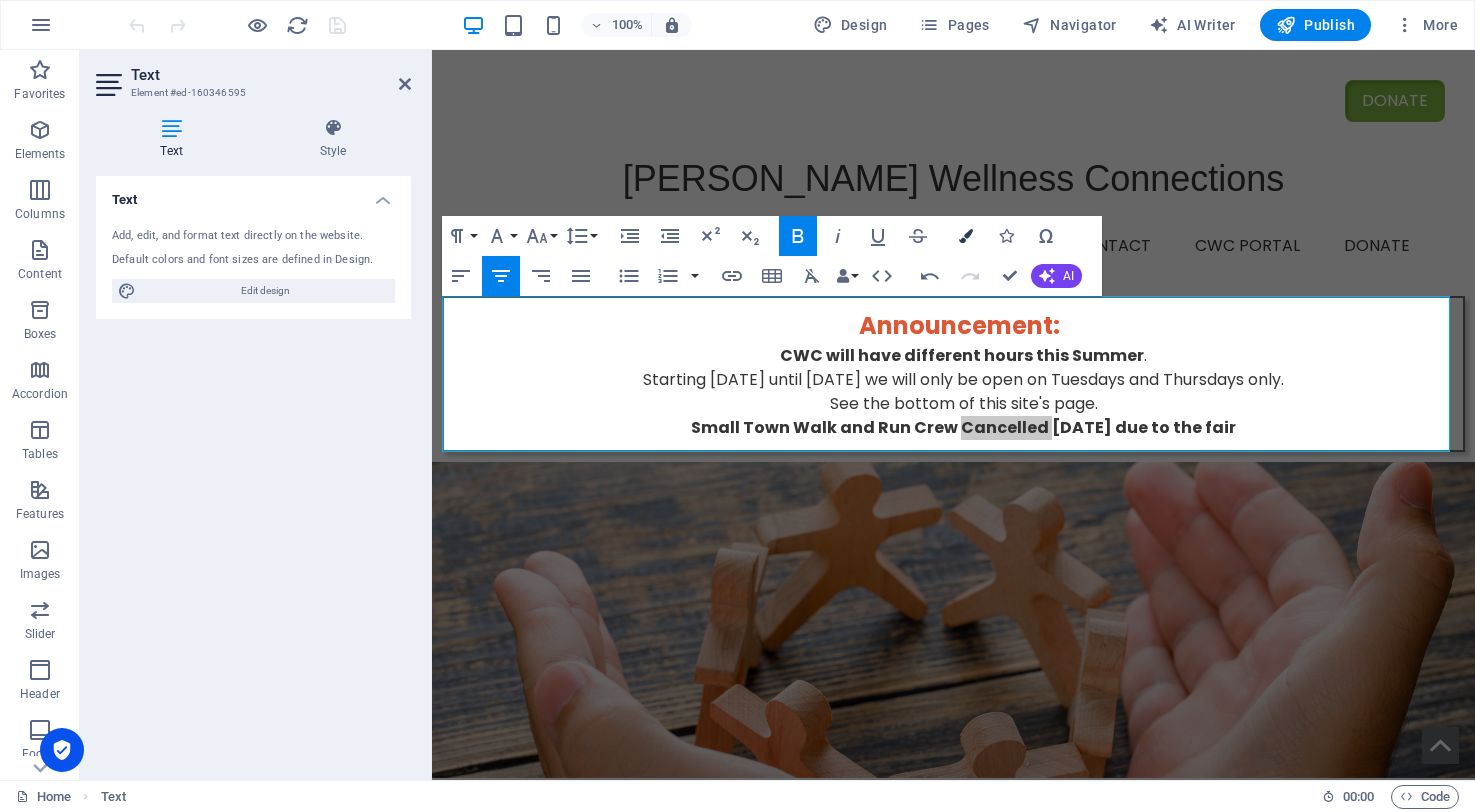 click at bounding box center (966, 236) 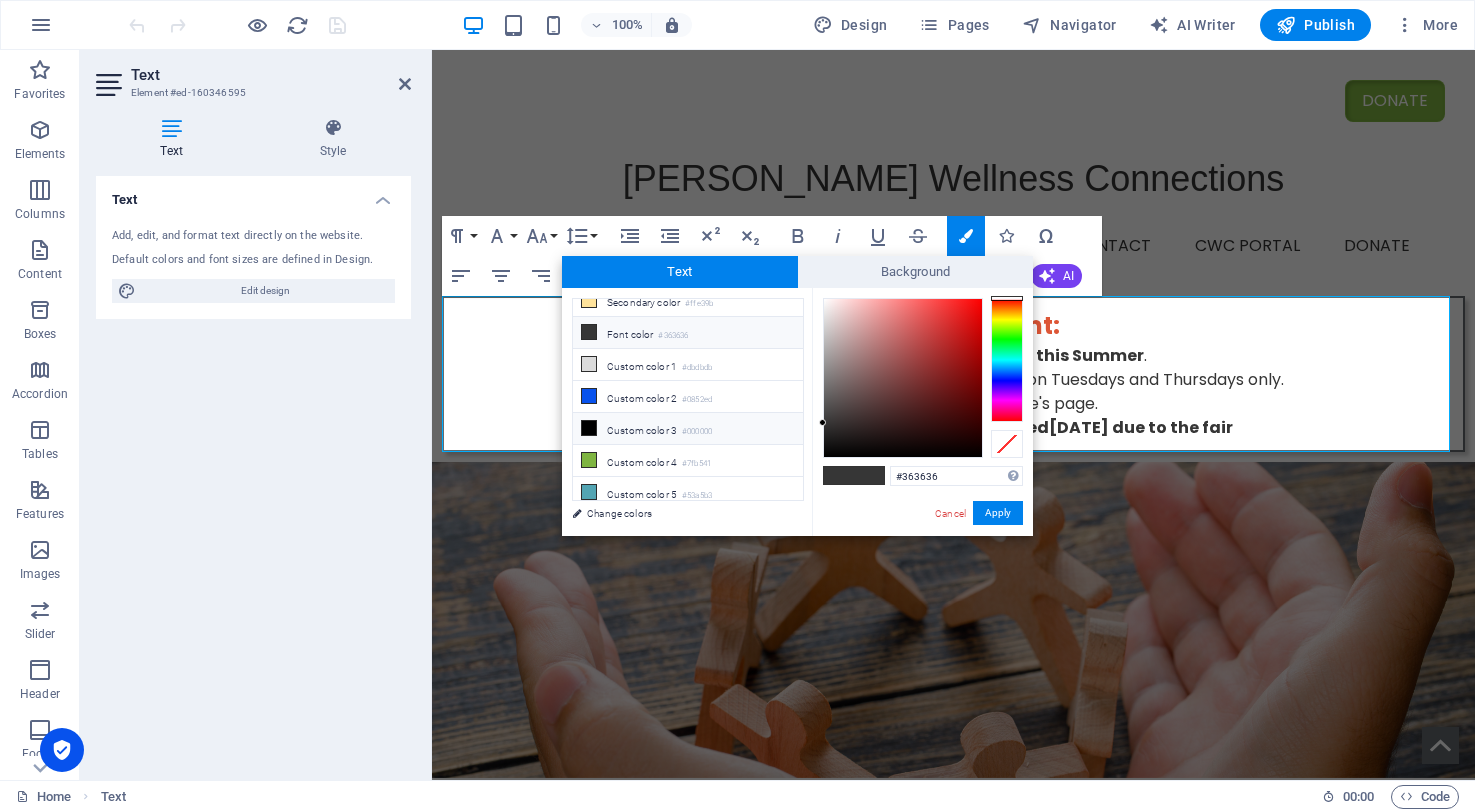 scroll, scrollTop: 0, scrollLeft: 0, axis: both 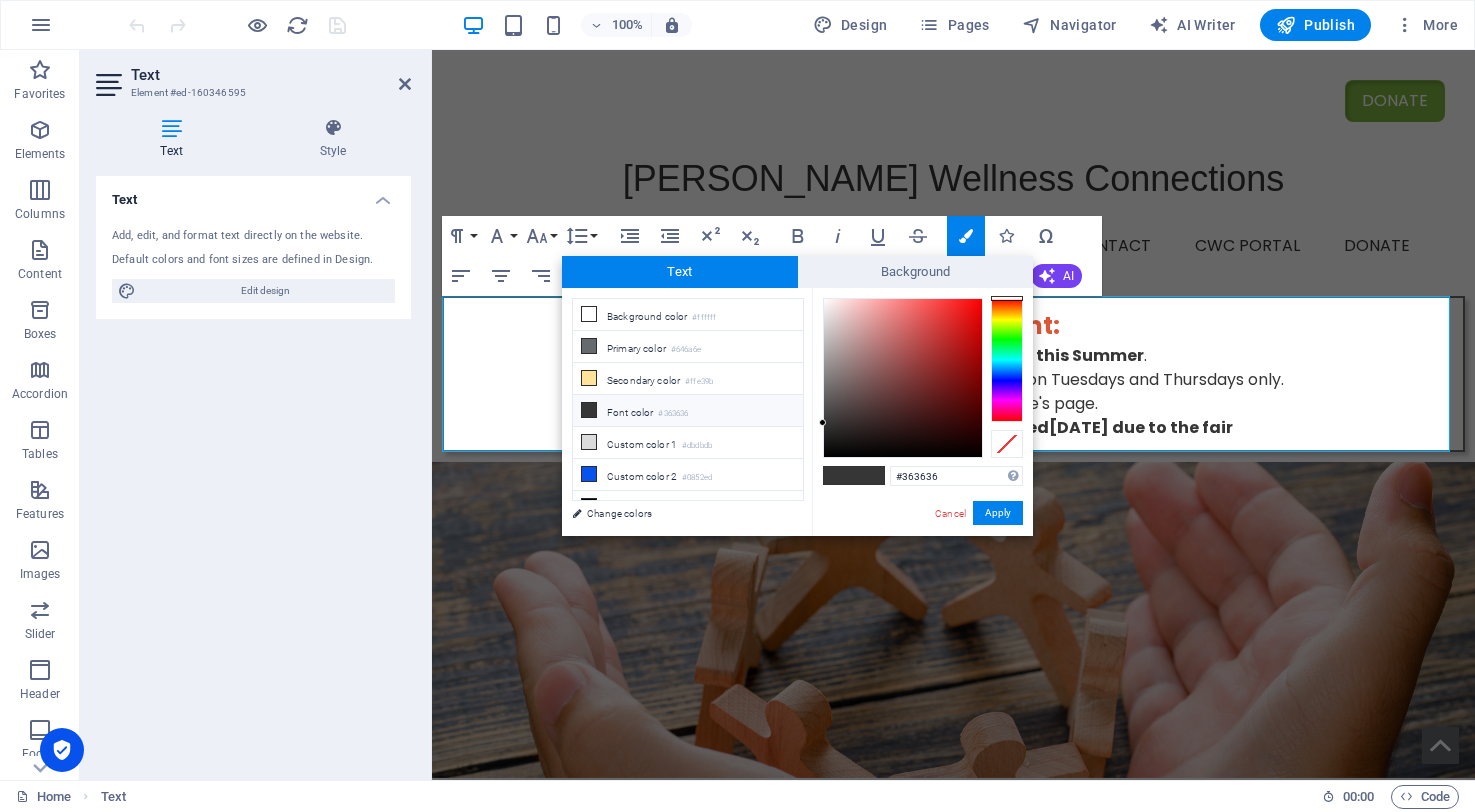 type on "#fc0202" 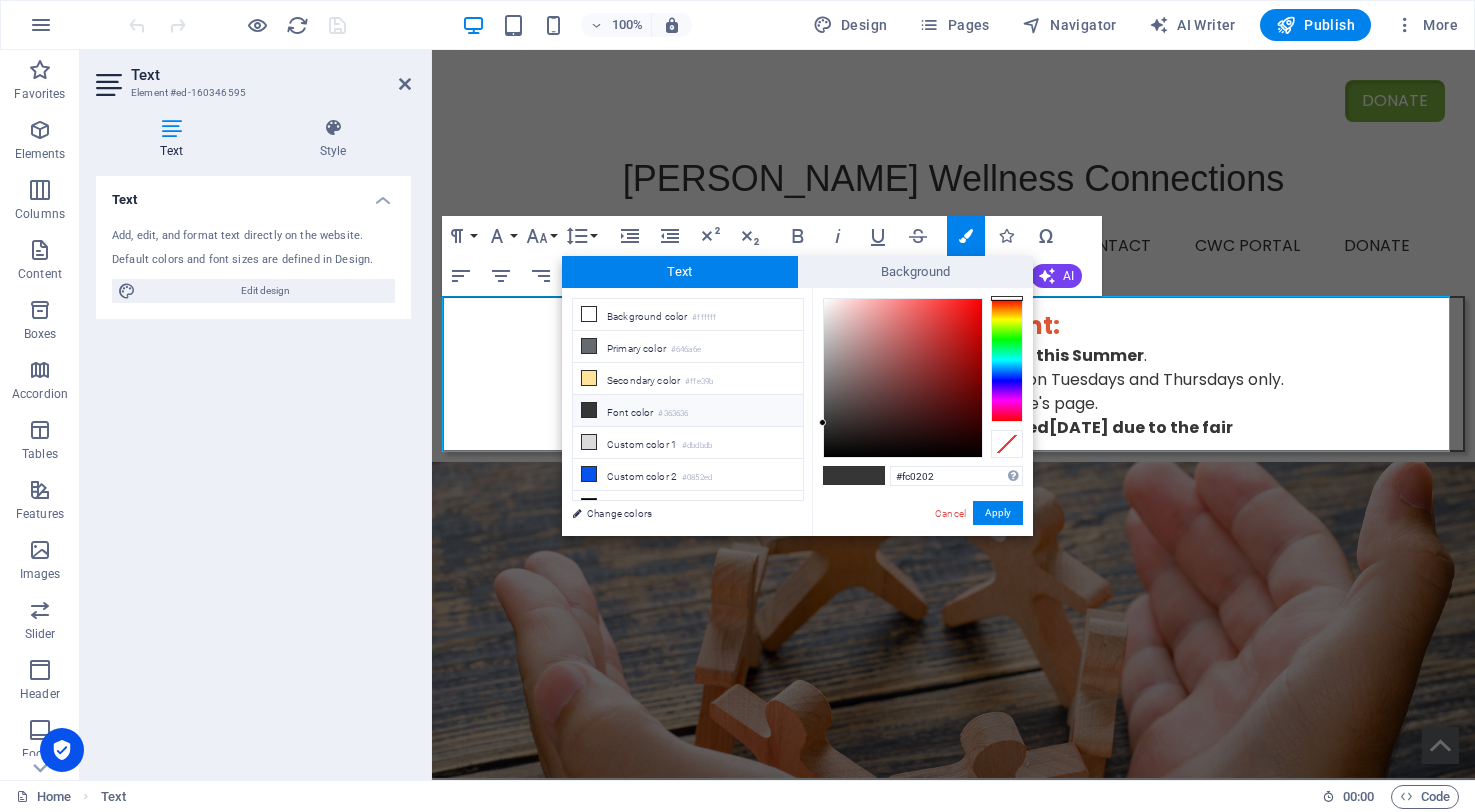 click at bounding box center (903, 378) 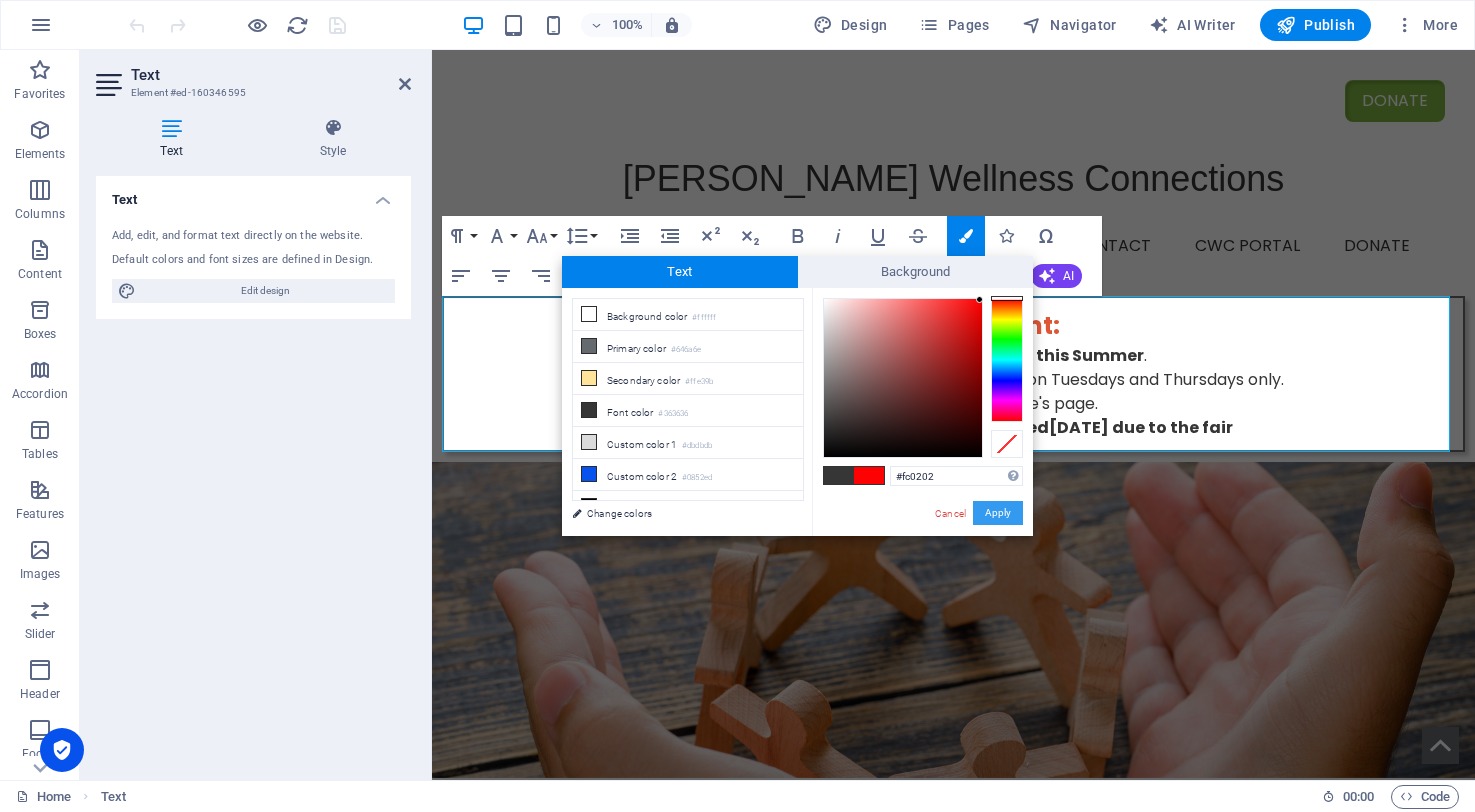 click on "Apply" at bounding box center (998, 513) 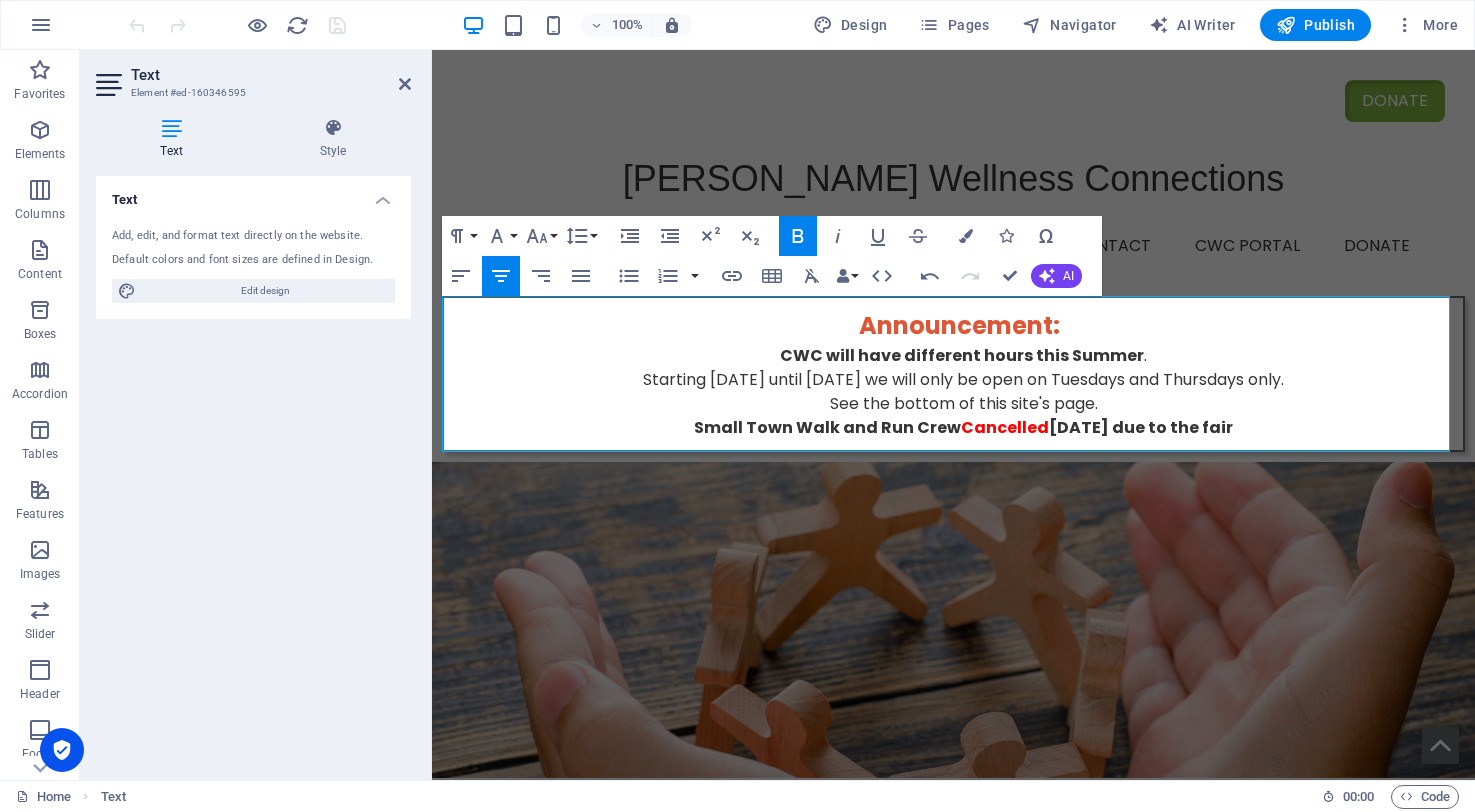 click on "Announcement :" at bounding box center (963, 326) 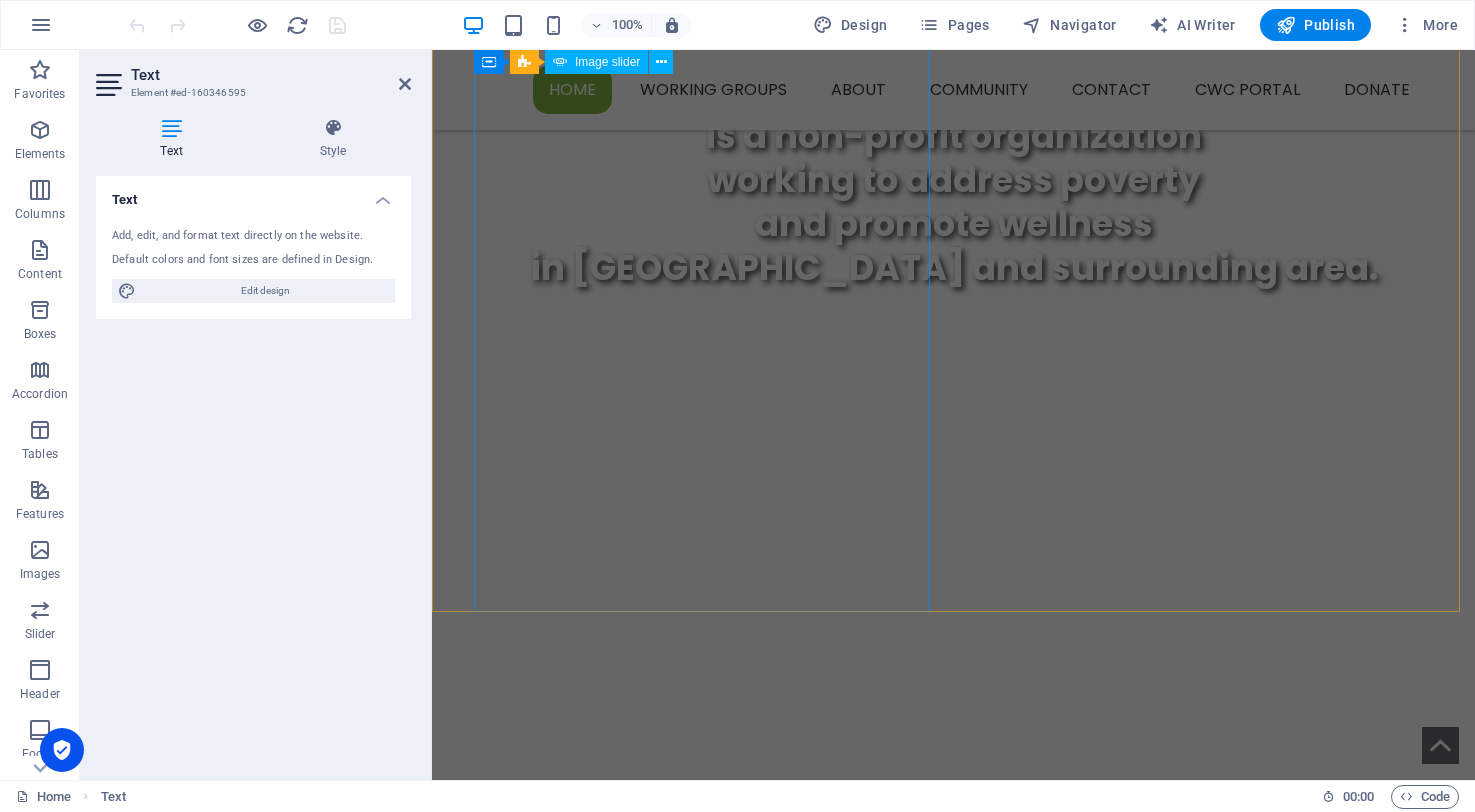 scroll, scrollTop: 600, scrollLeft: 0, axis: vertical 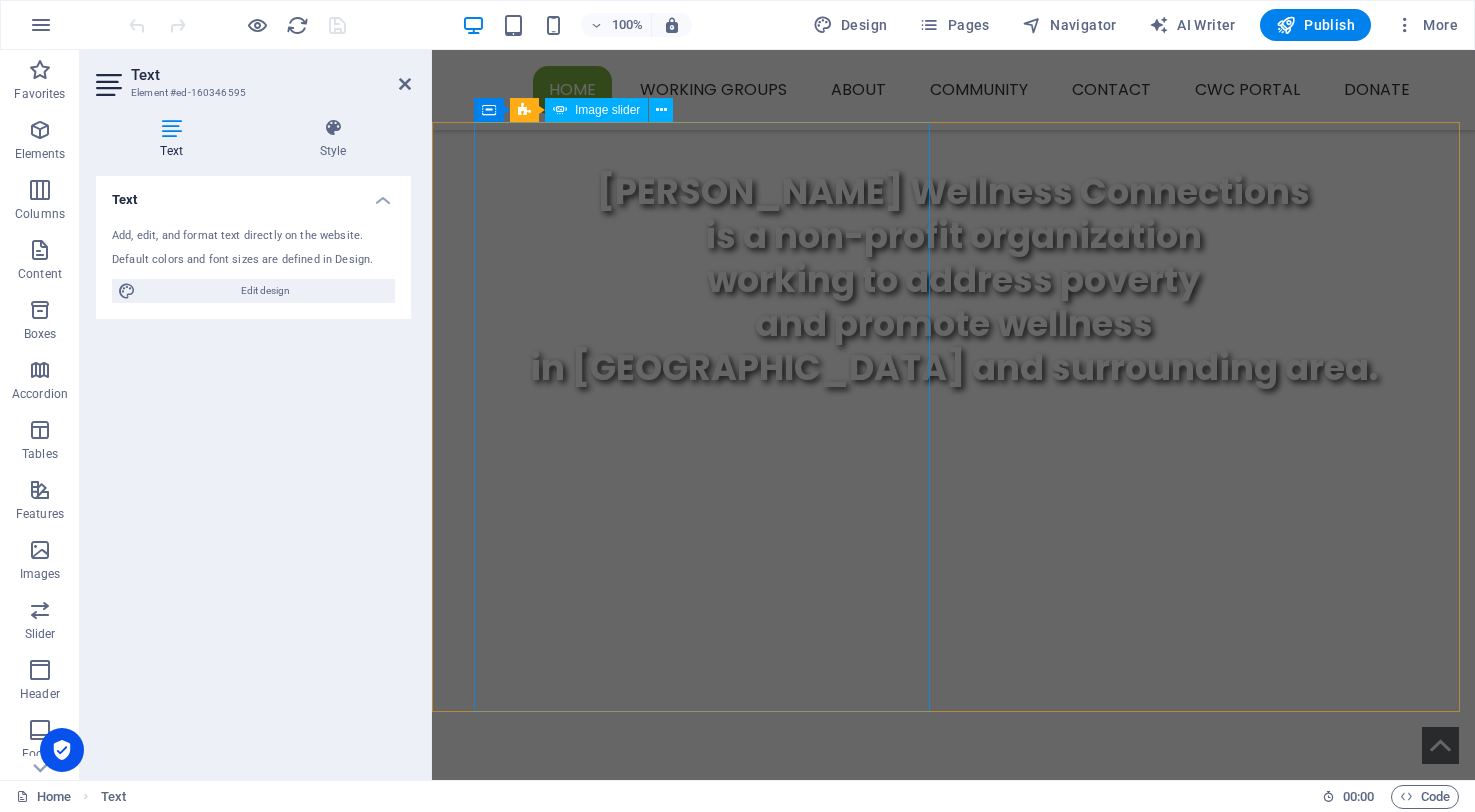 click at bounding box center (-6164, 21013) 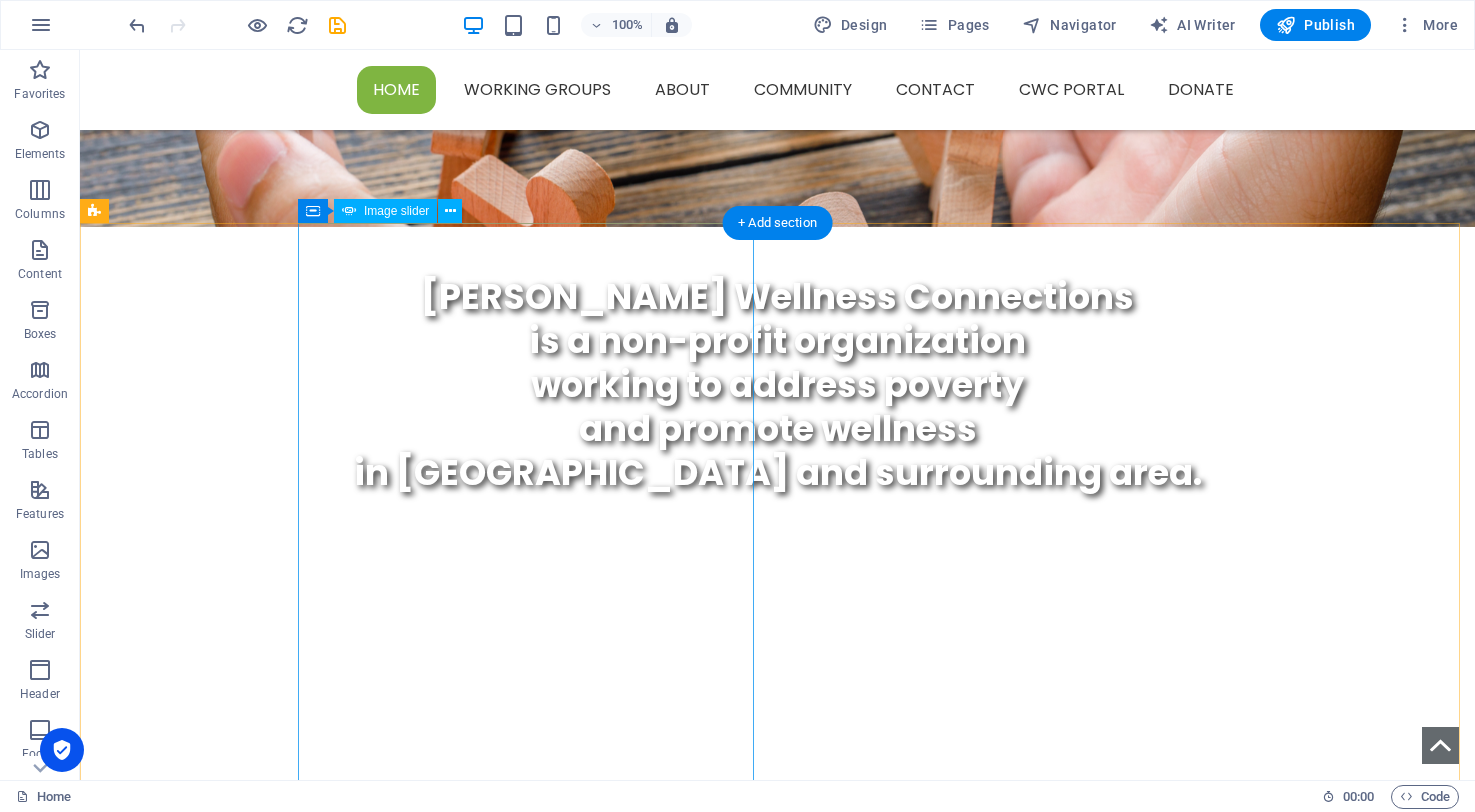 scroll, scrollTop: 500, scrollLeft: 0, axis: vertical 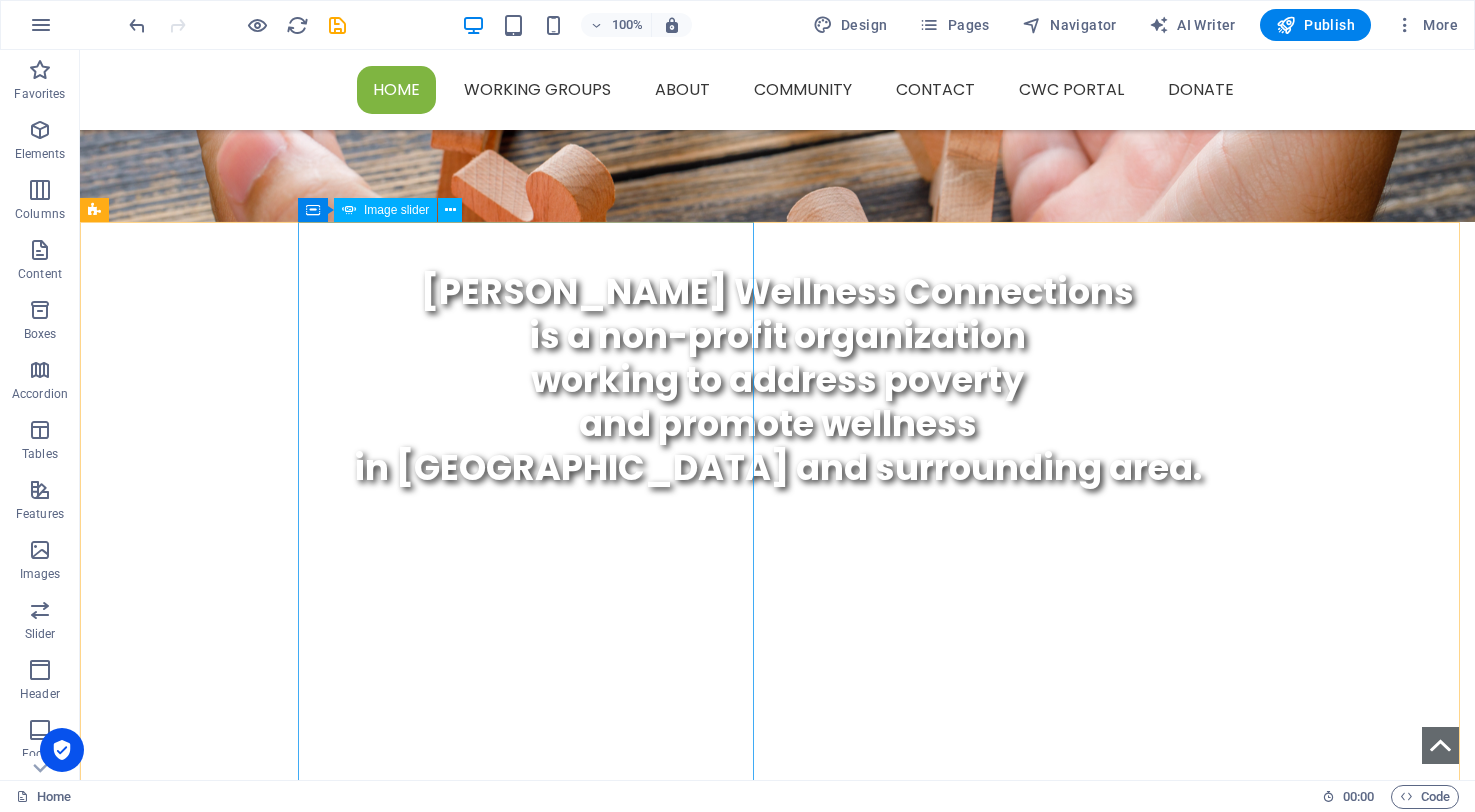 click on "Image slider" at bounding box center [396, 210] 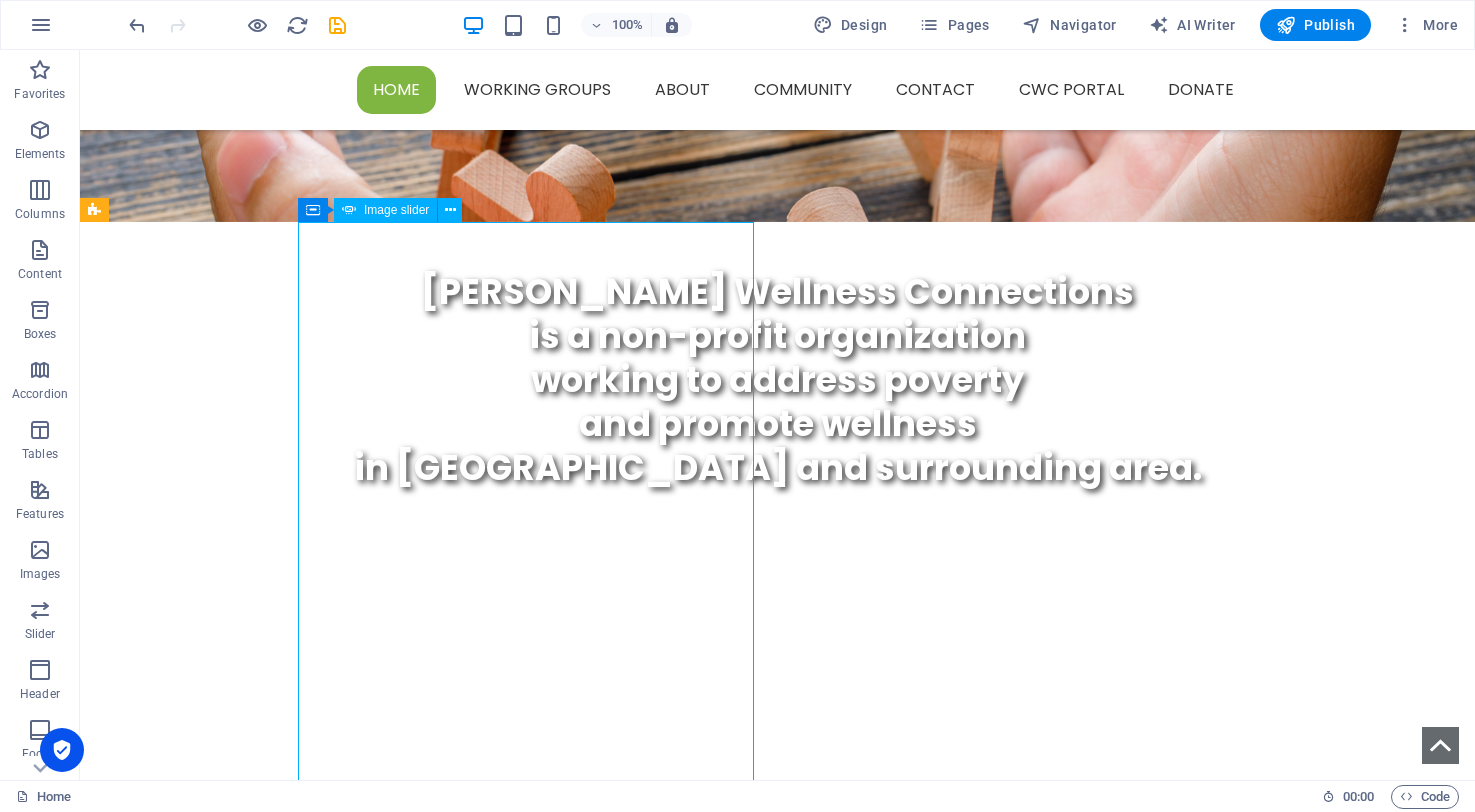 click on "Image slider" at bounding box center (396, 210) 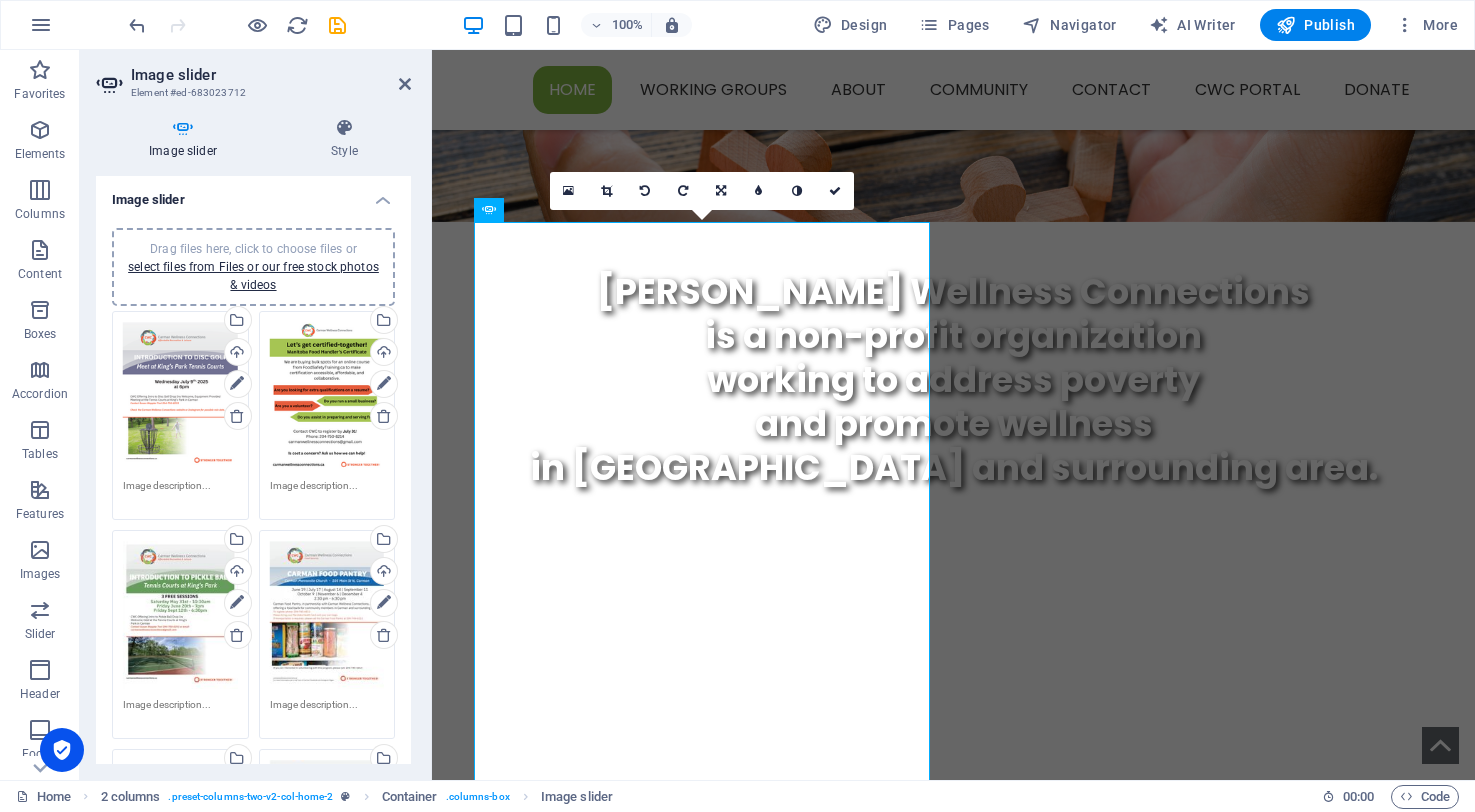 click on "Drag files here, click to choose files or select files from Files or our free stock photos & videos" at bounding box center (180, 396) 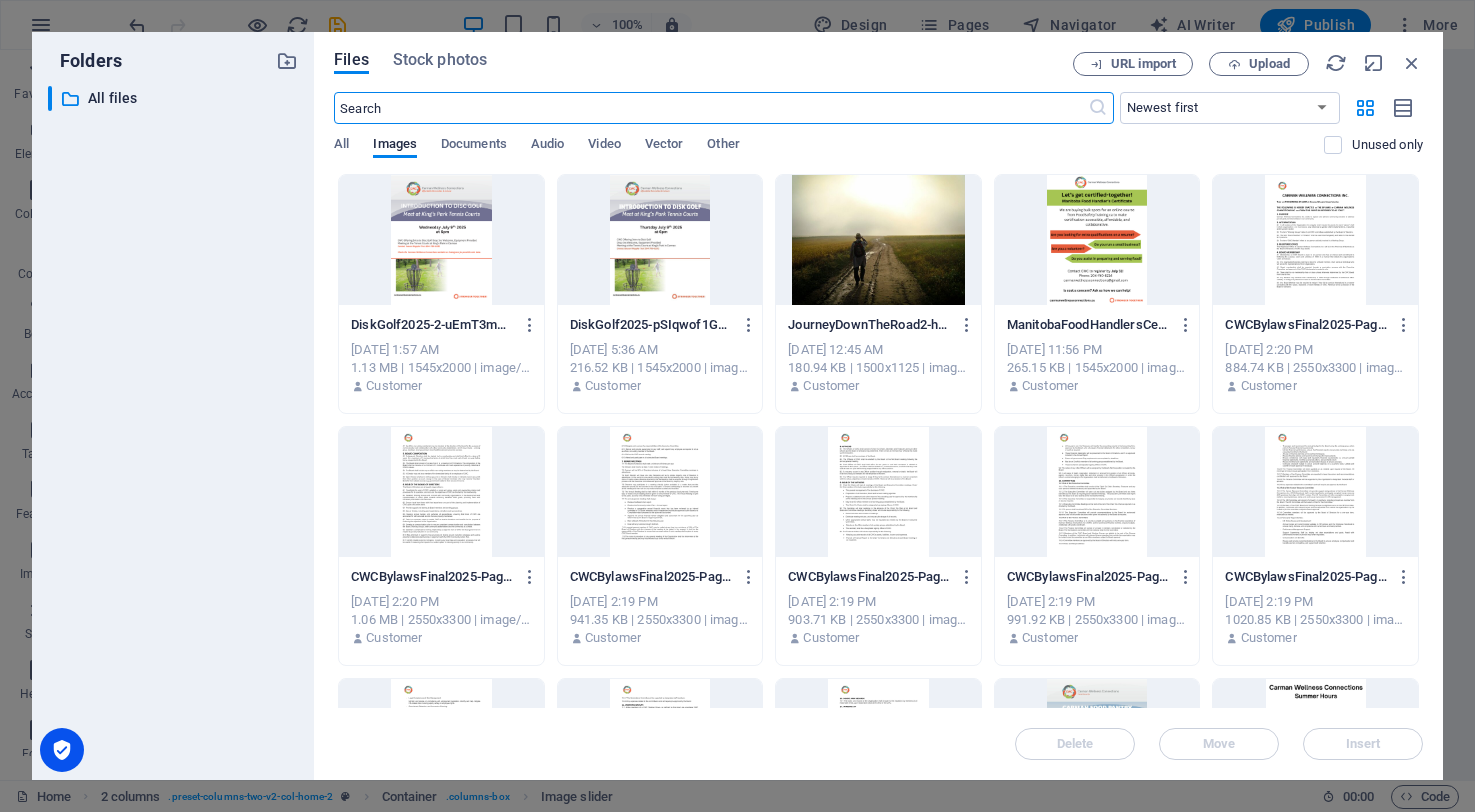 scroll, scrollTop: 1920, scrollLeft: 0, axis: vertical 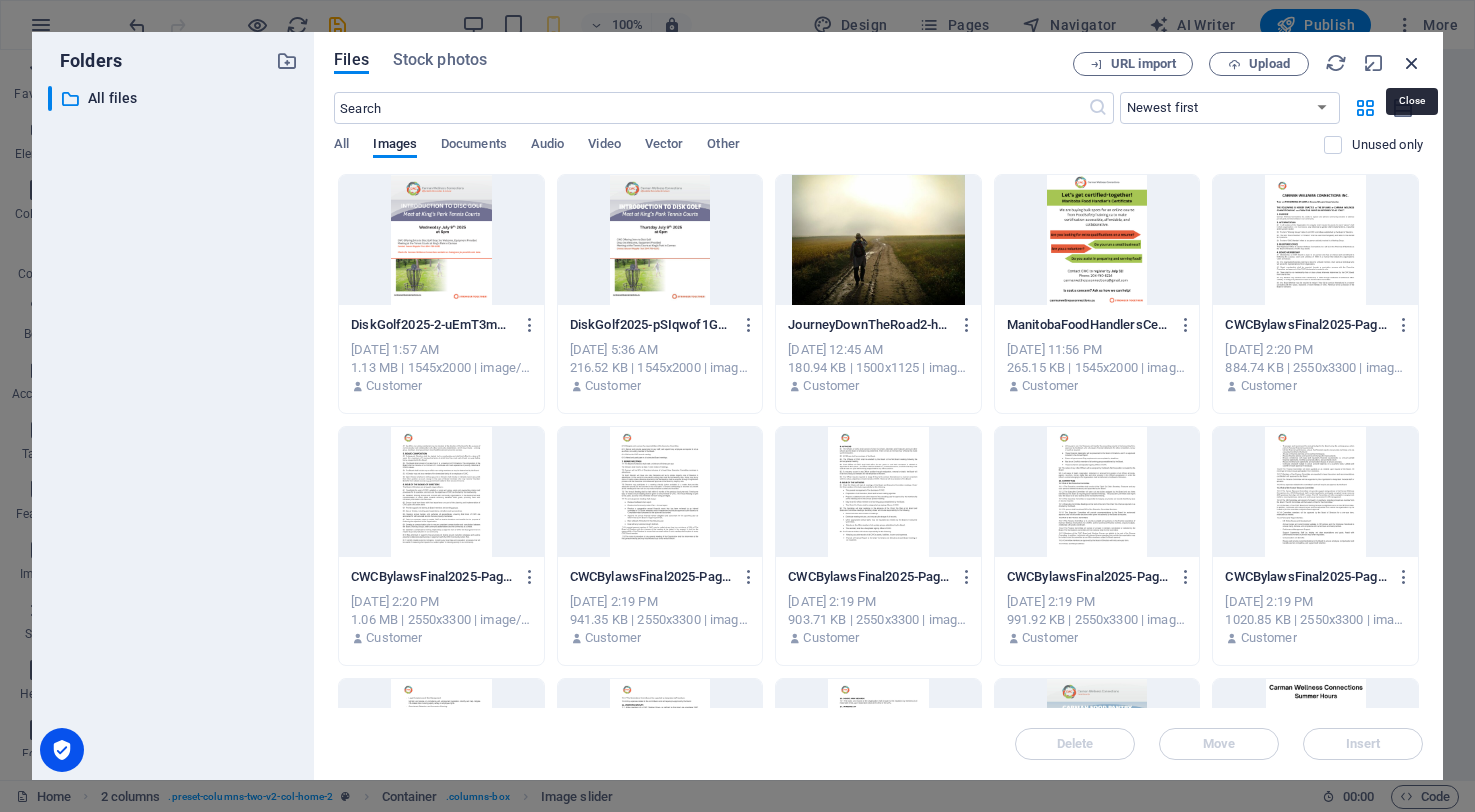 click at bounding box center [1412, 63] 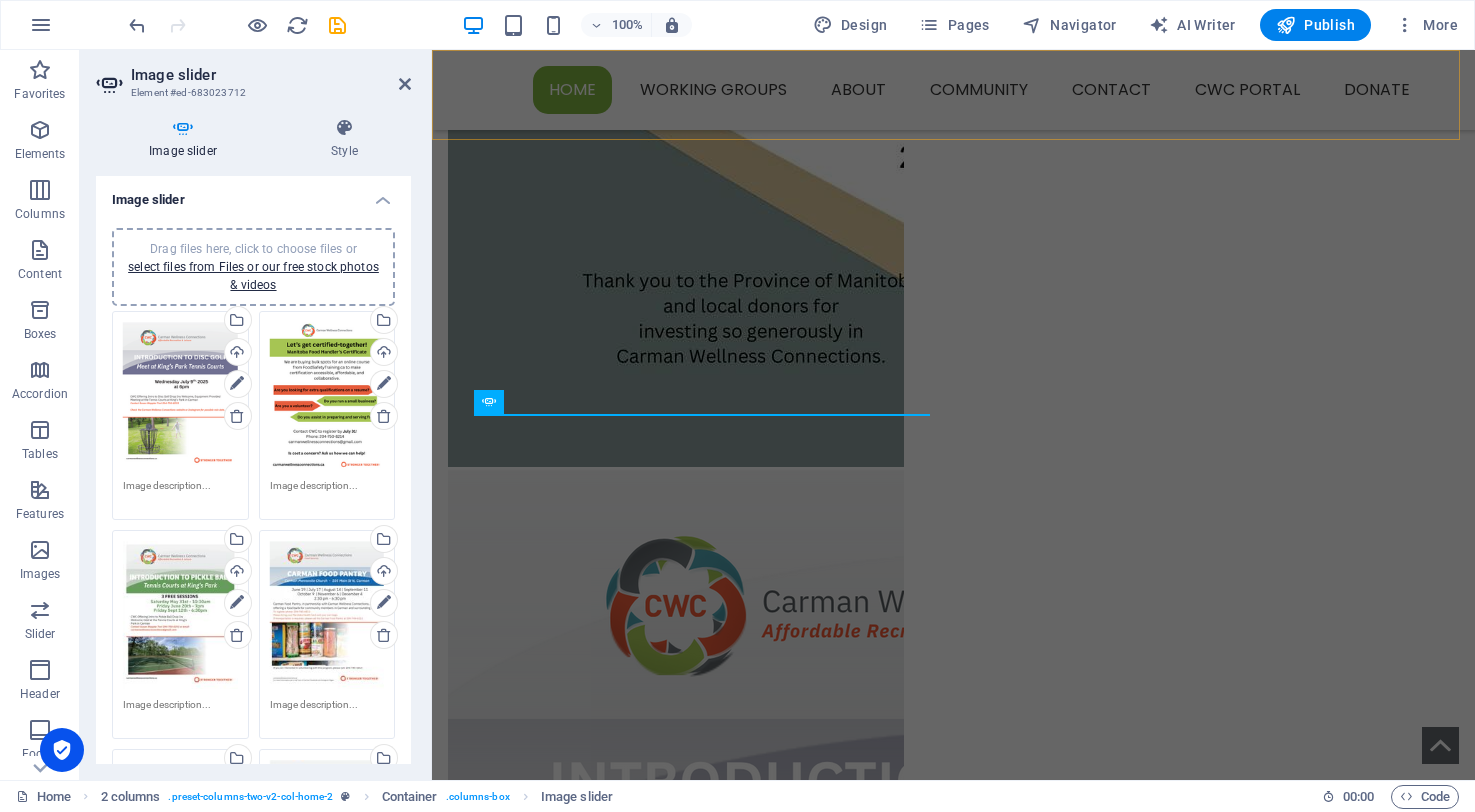 scroll, scrollTop: 308, scrollLeft: 0, axis: vertical 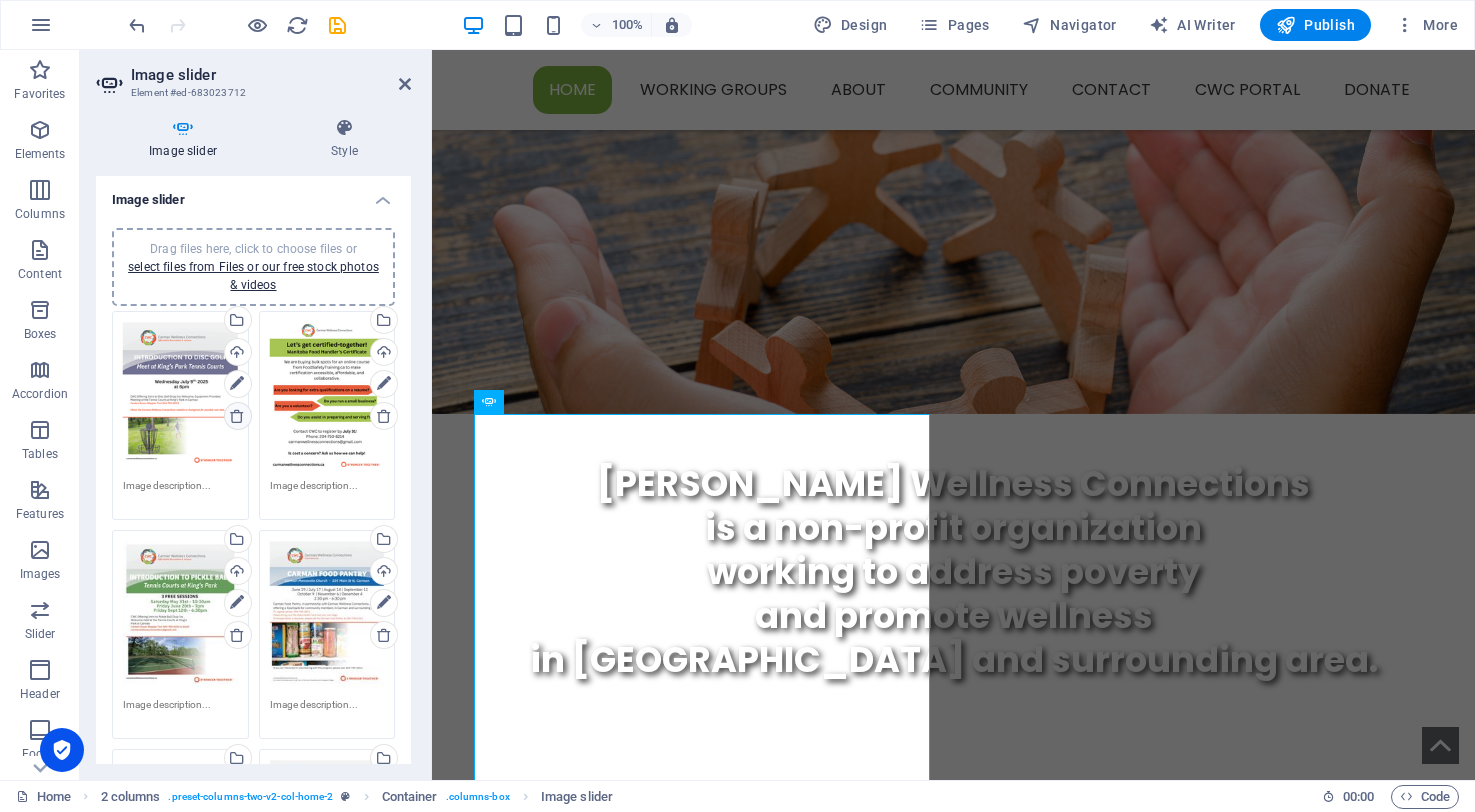 click at bounding box center [237, 416] 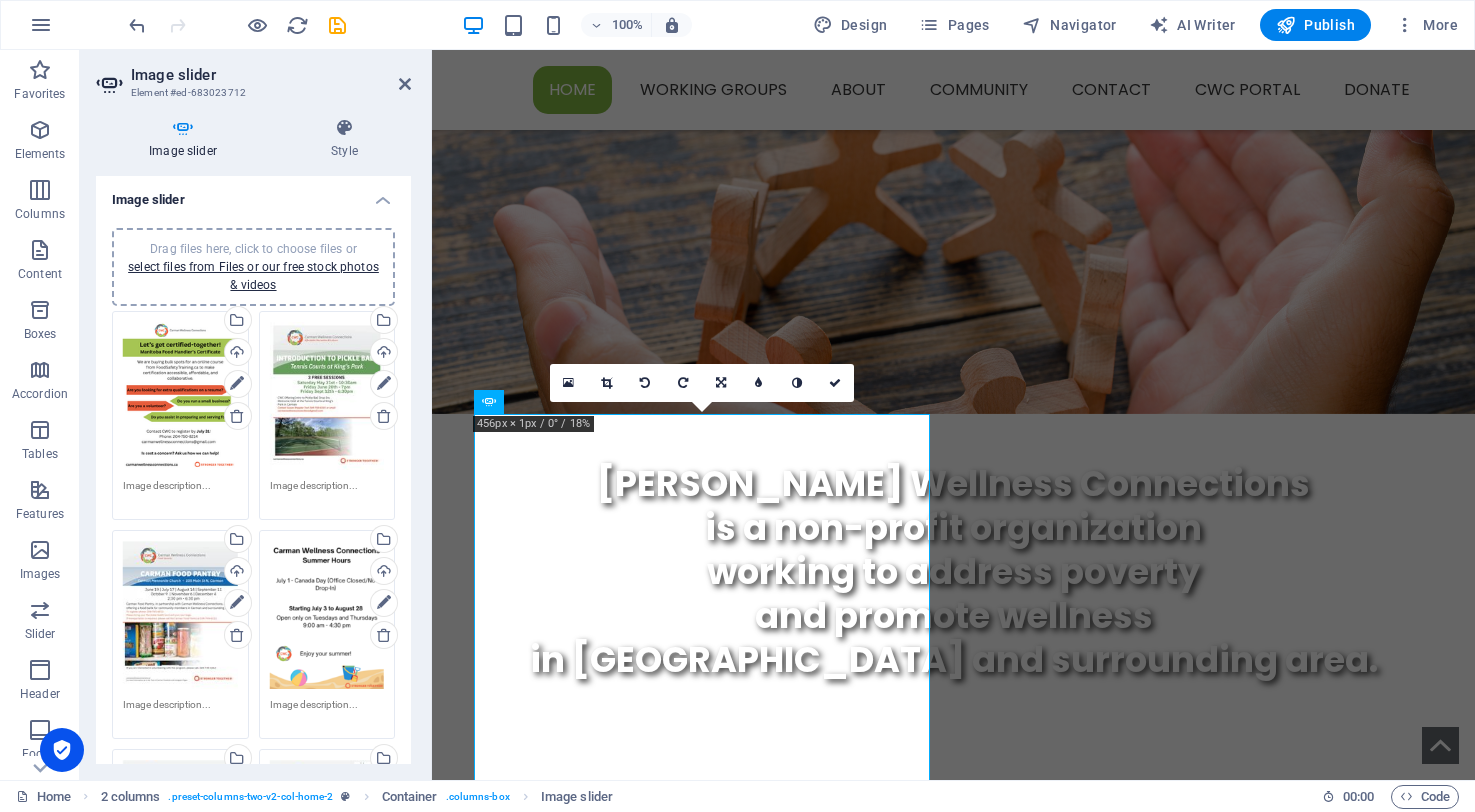 scroll, scrollTop: 300, scrollLeft: 0, axis: vertical 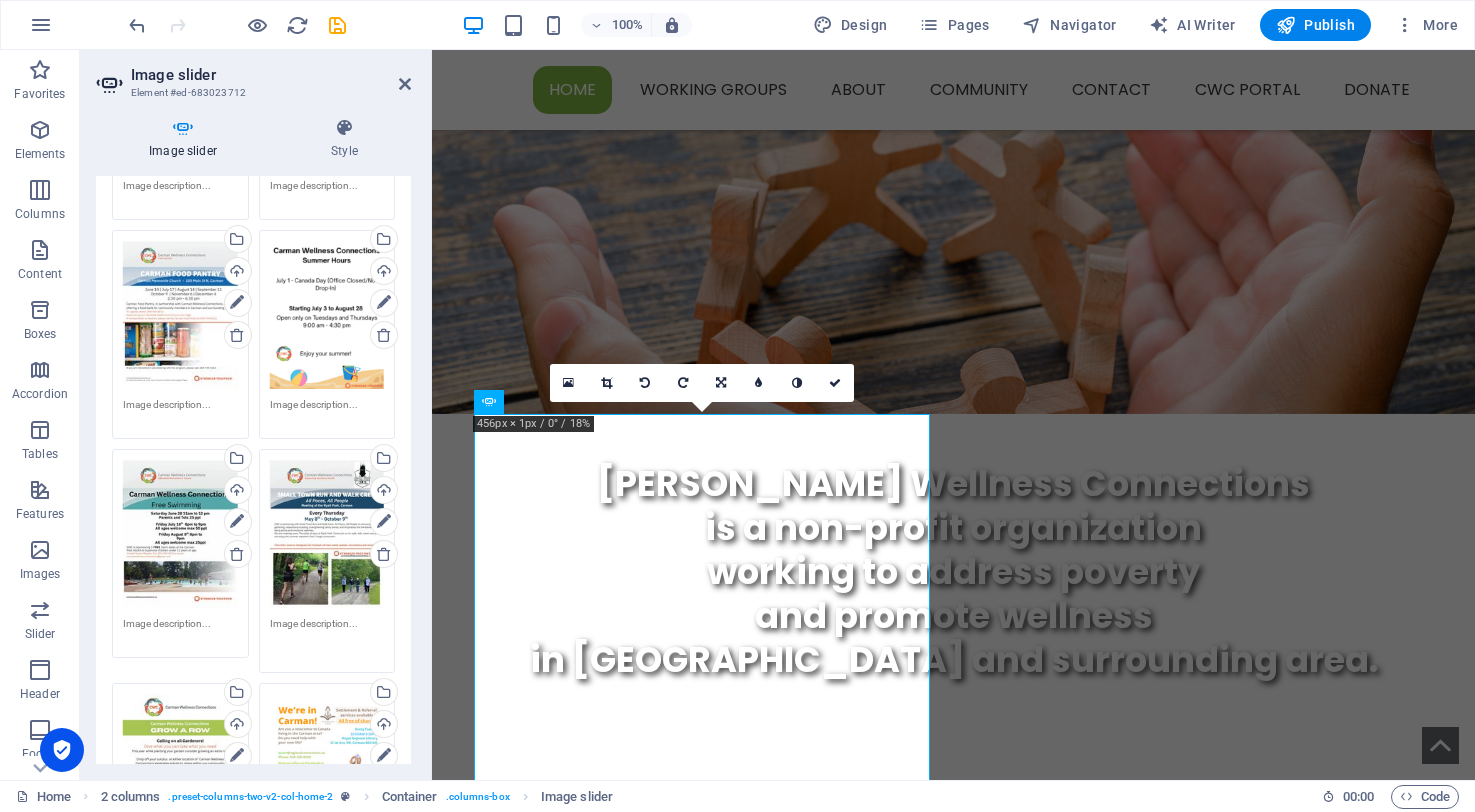 click at bounding box center (327, 638) 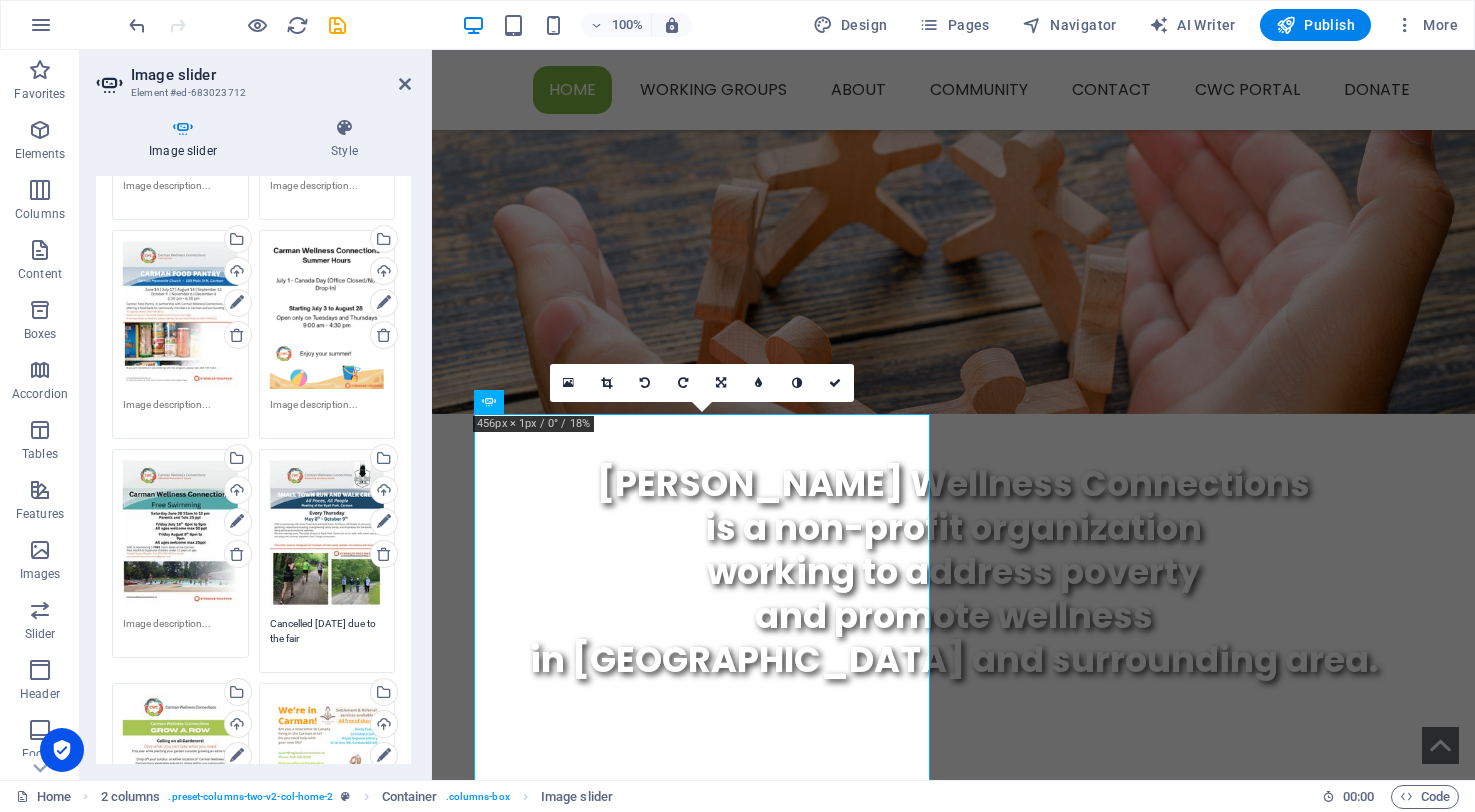 drag, startPoint x: 323, startPoint y: 639, endPoint x: 251, endPoint y: 616, distance: 75.58439 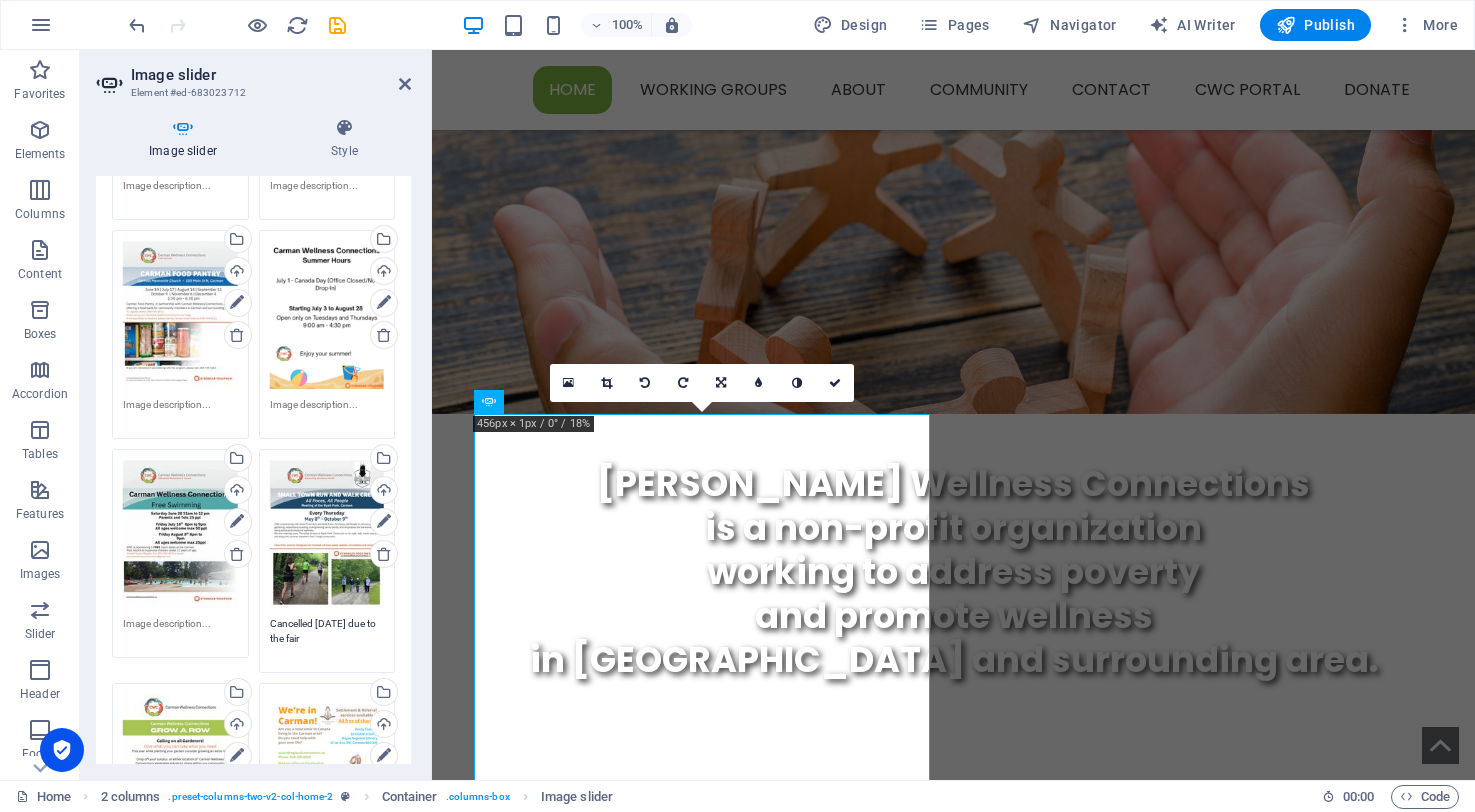 click on "Drag files here, click to choose files or select files from Files or our free stock photos & videos Select files from the file manager, stock photos, or upload file(s) Upload Cancelled July 10 due to the fair" at bounding box center (327, 561) 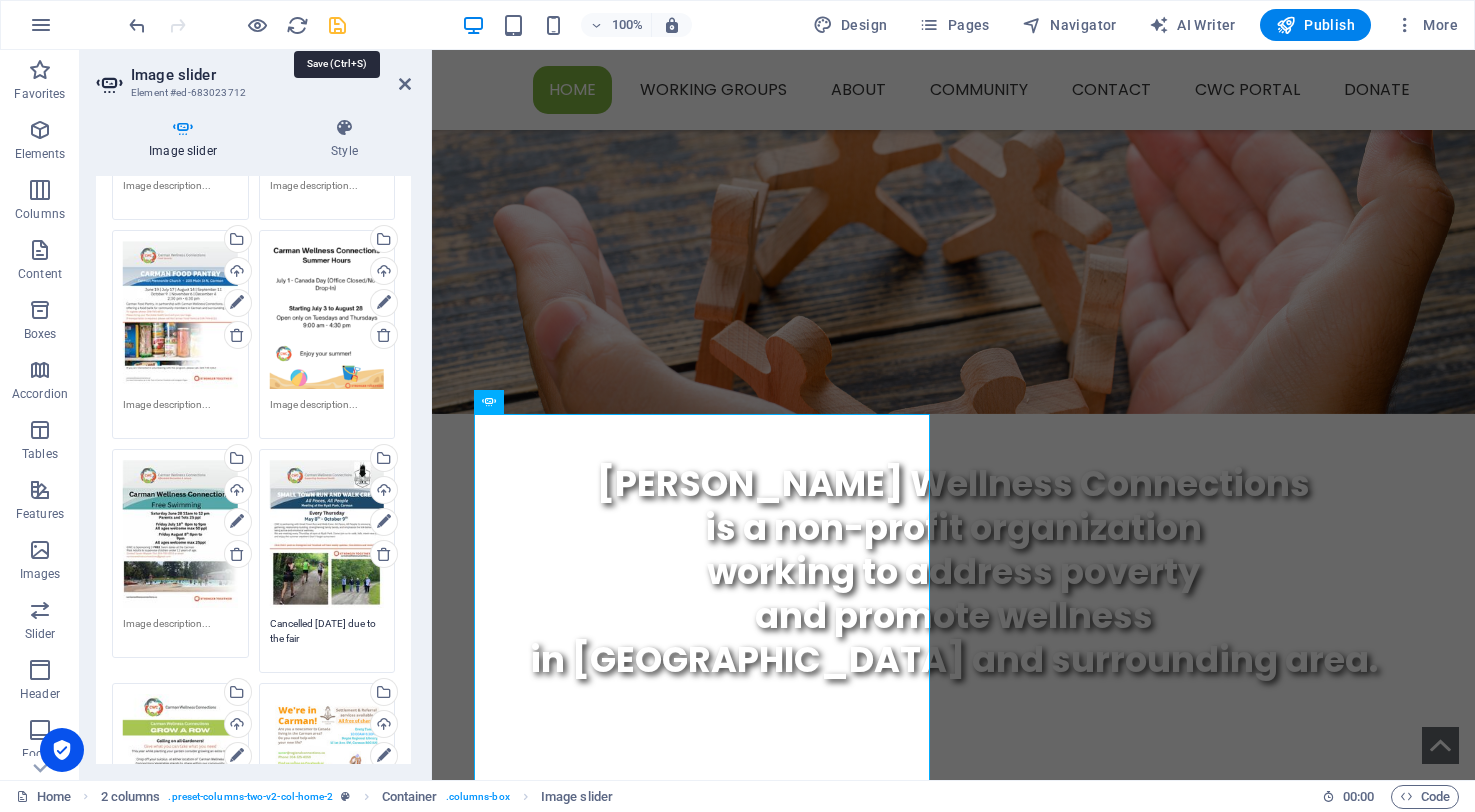 type on "Cancelled July 10 due to the fair" 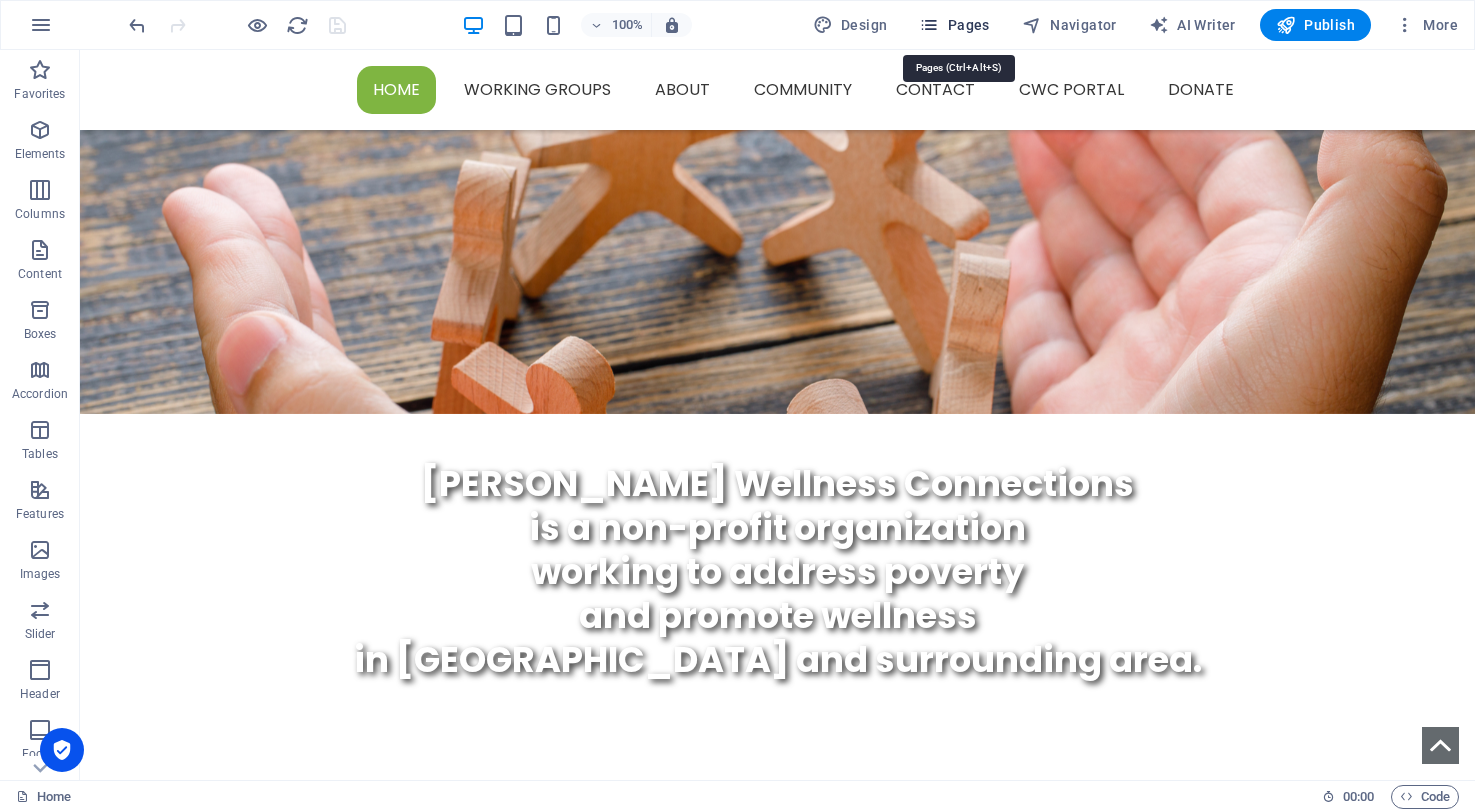 click on "Pages" at bounding box center [954, 25] 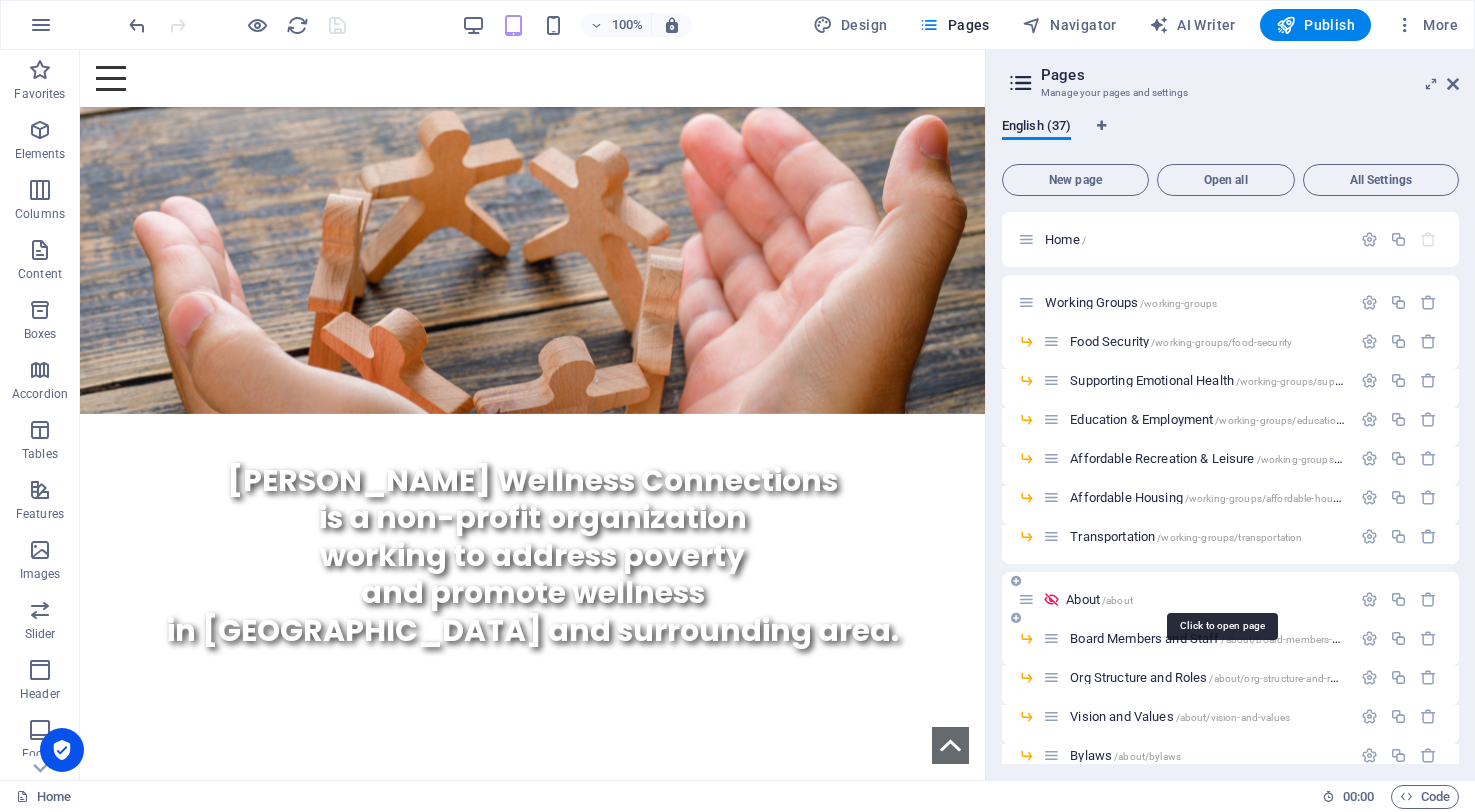 scroll, scrollTop: 300, scrollLeft: 0, axis: vertical 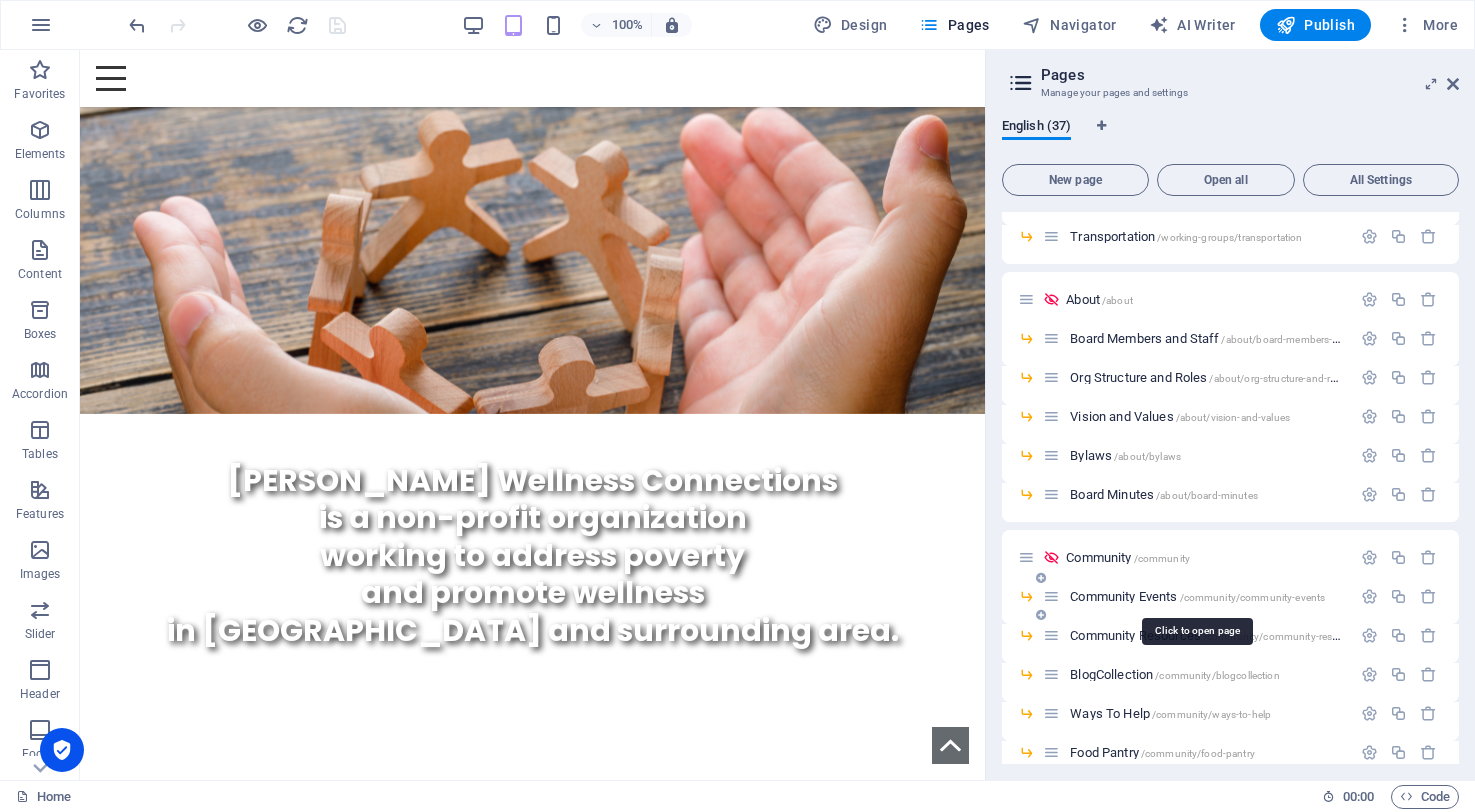 click on "Community Events /community/community-events" at bounding box center [1197, 596] 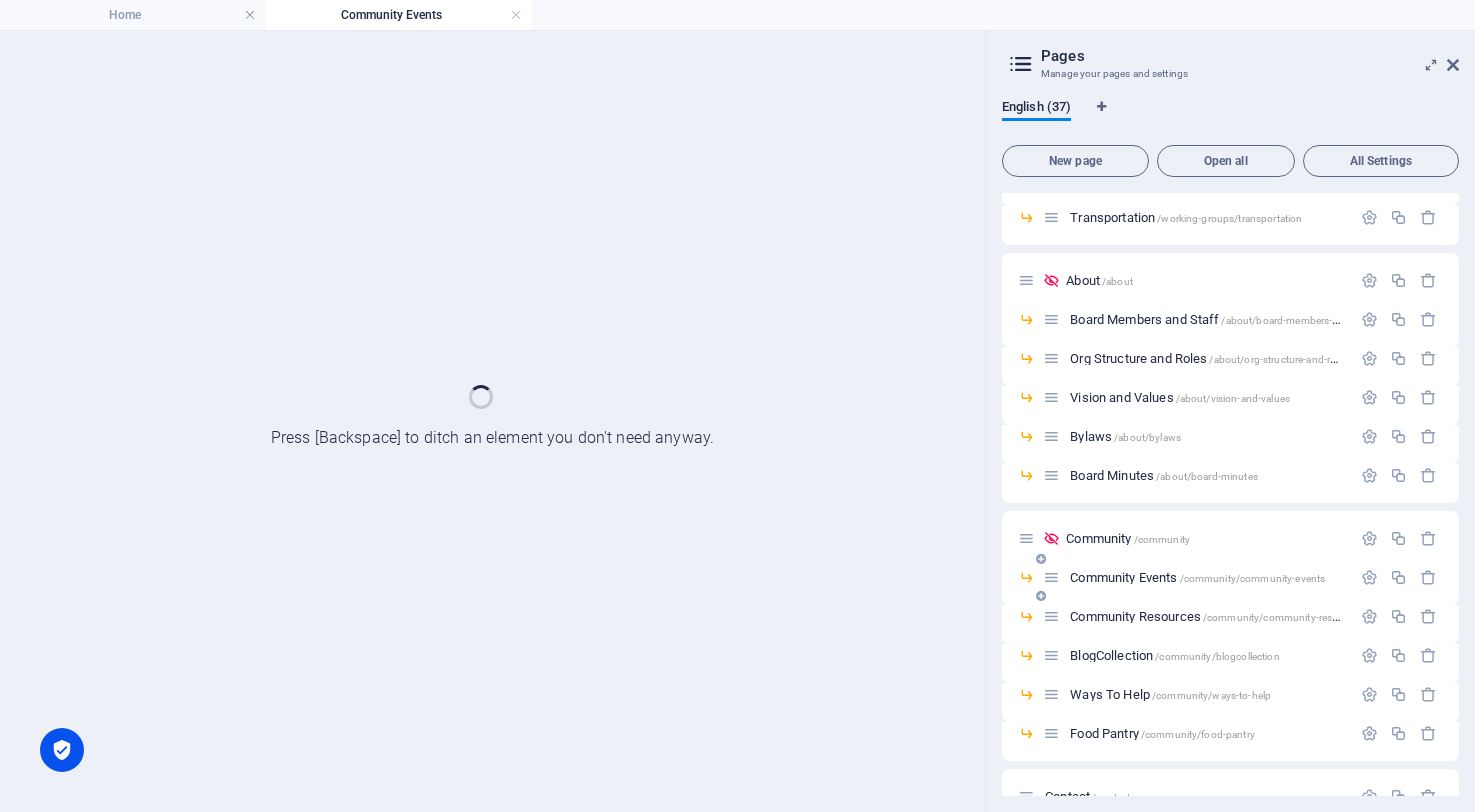 scroll, scrollTop: 0, scrollLeft: 0, axis: both 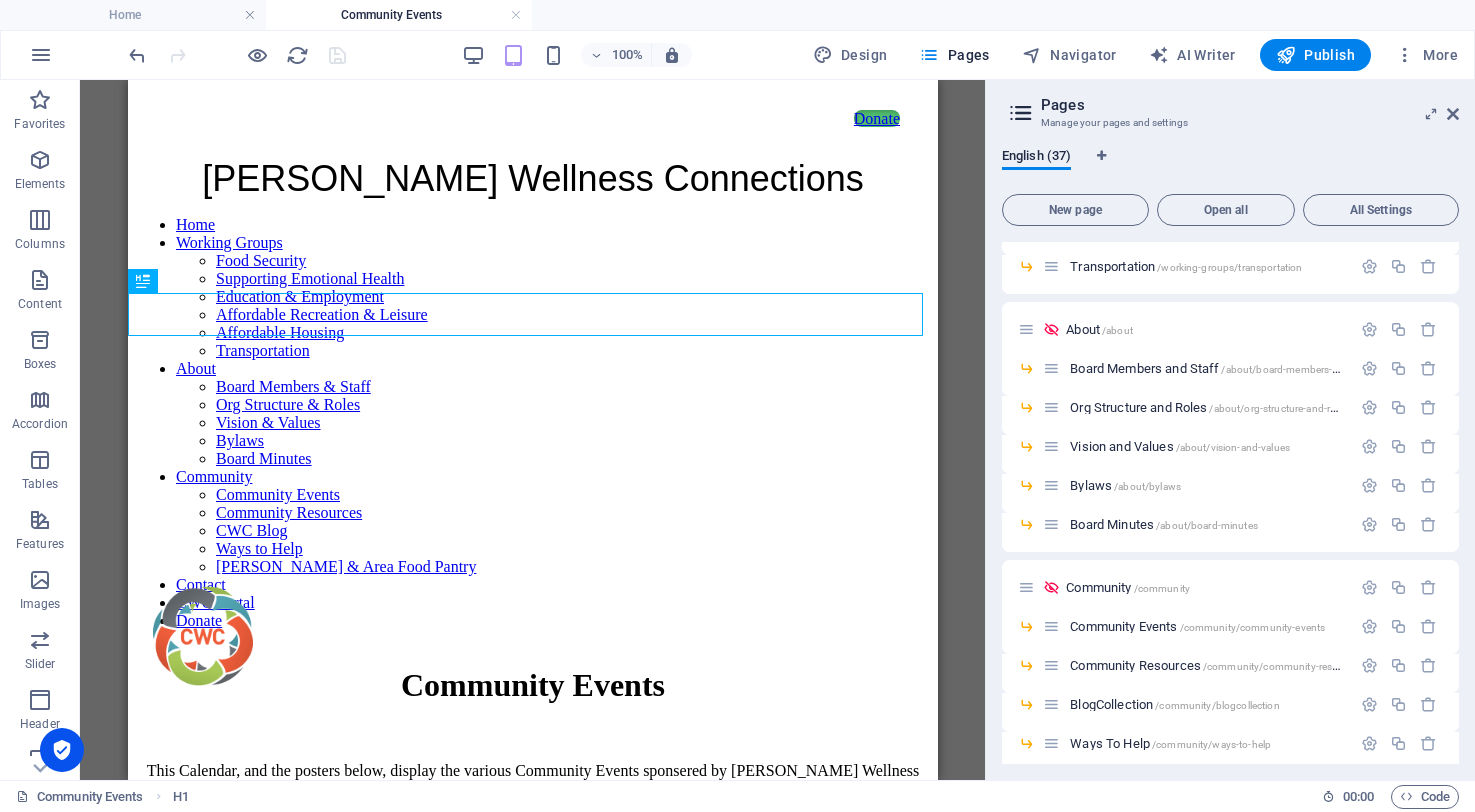 drag, startPoint x: 1457, startPoint y: 107, endPoint x: 1258, endPoint y: 113, distance: 199.09044 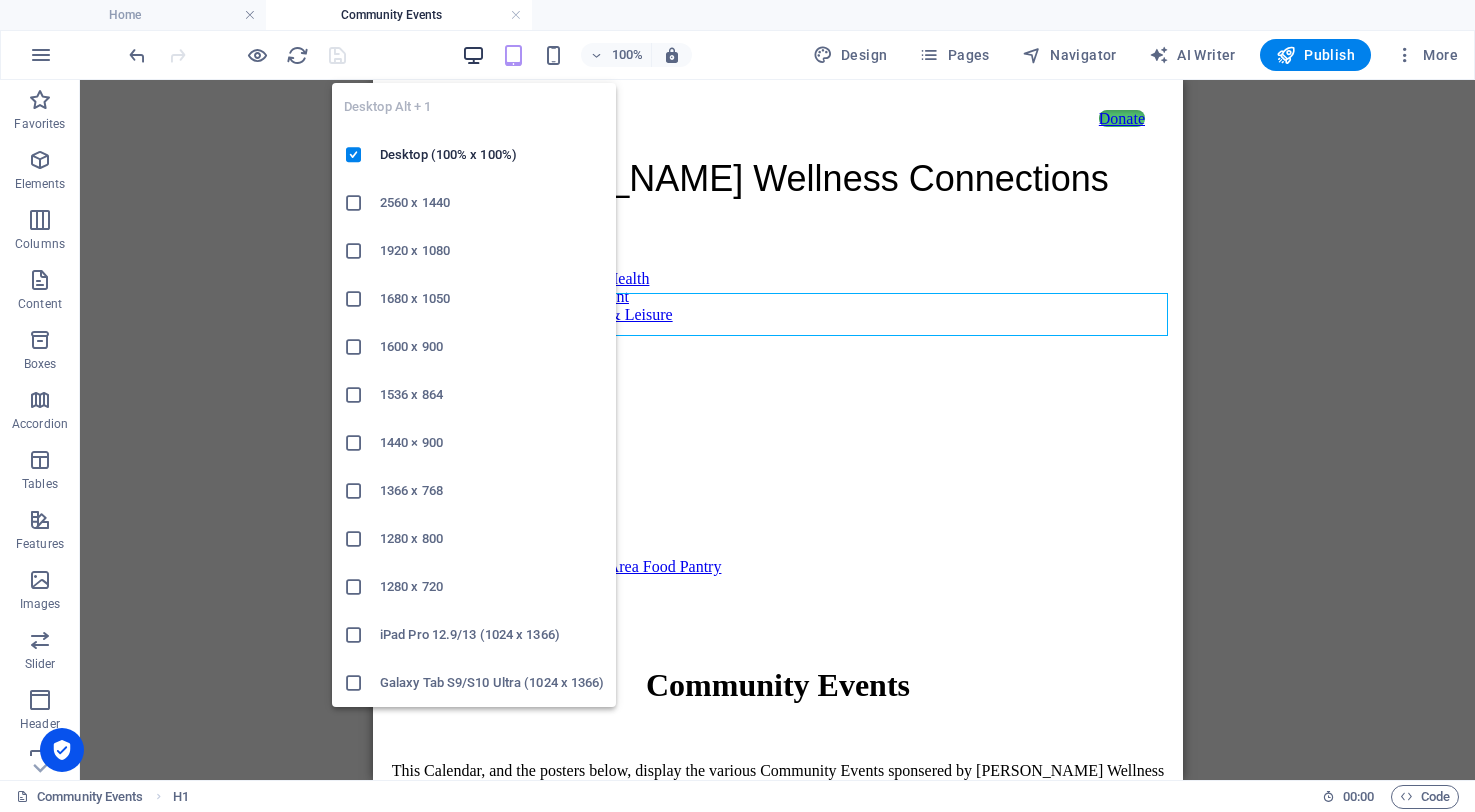 click at bounding box center [473, 55] 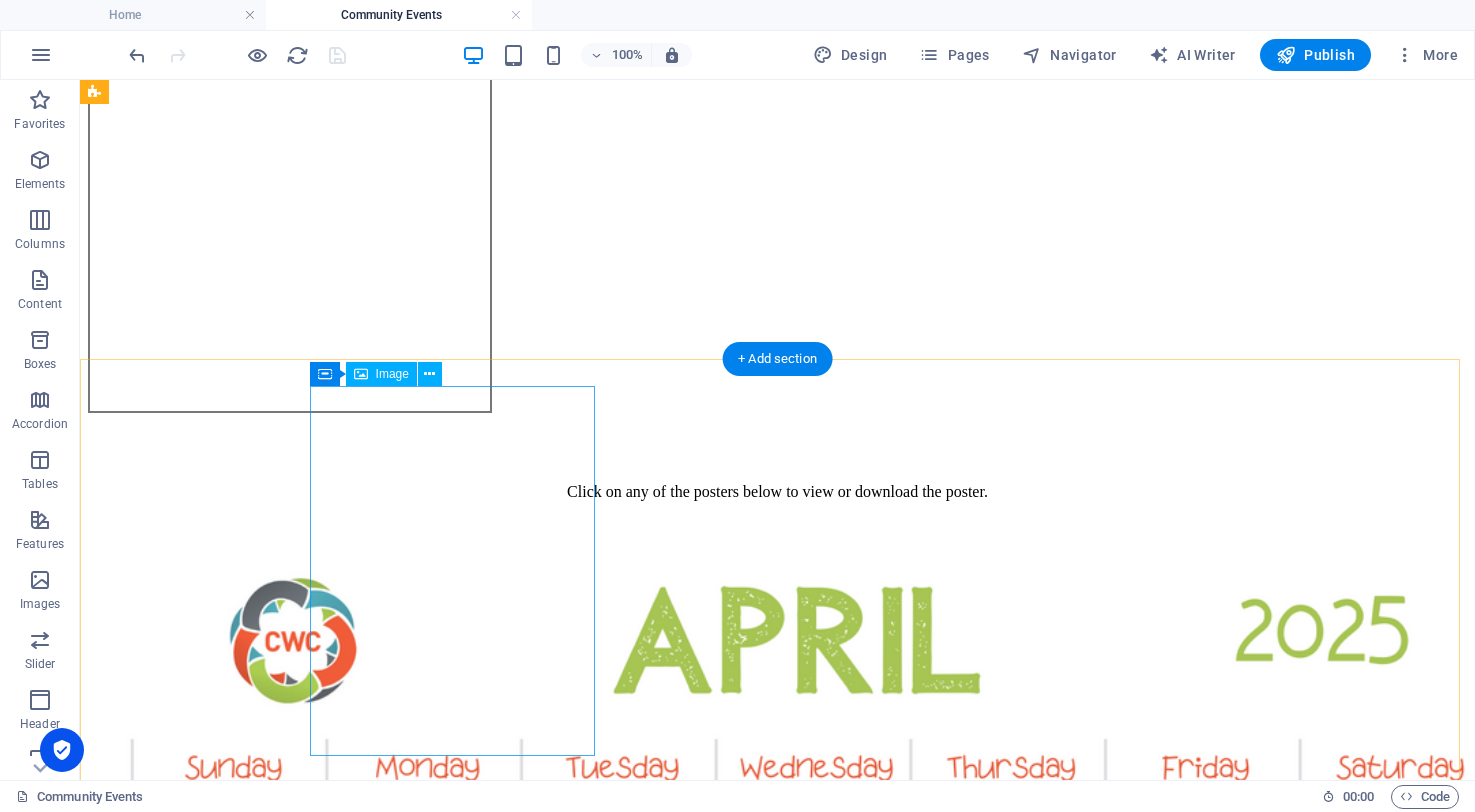 scroll, scrollTop: 1800, scrollLeft: 0, axis: vertical 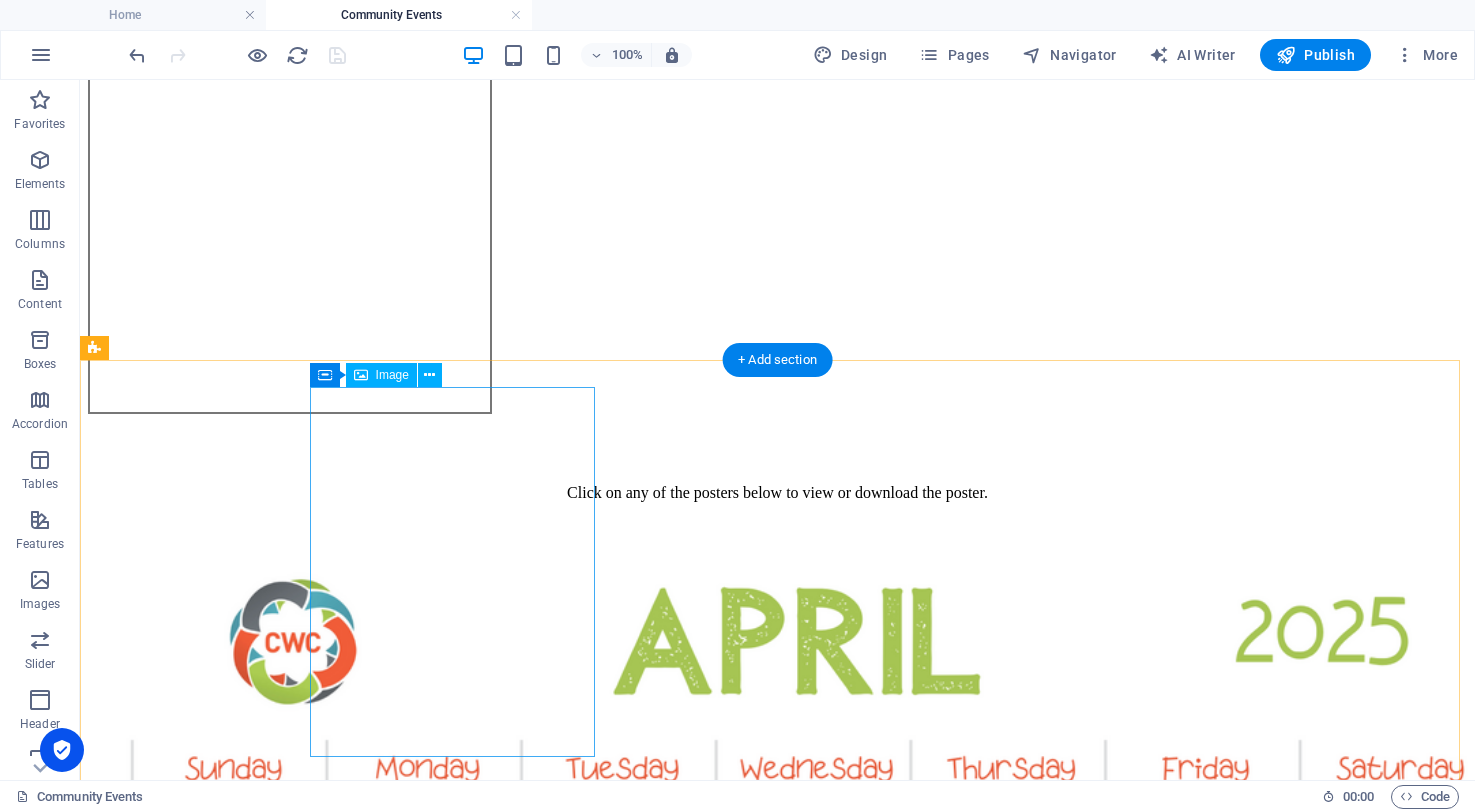 click at bounding box center (778, 3669) 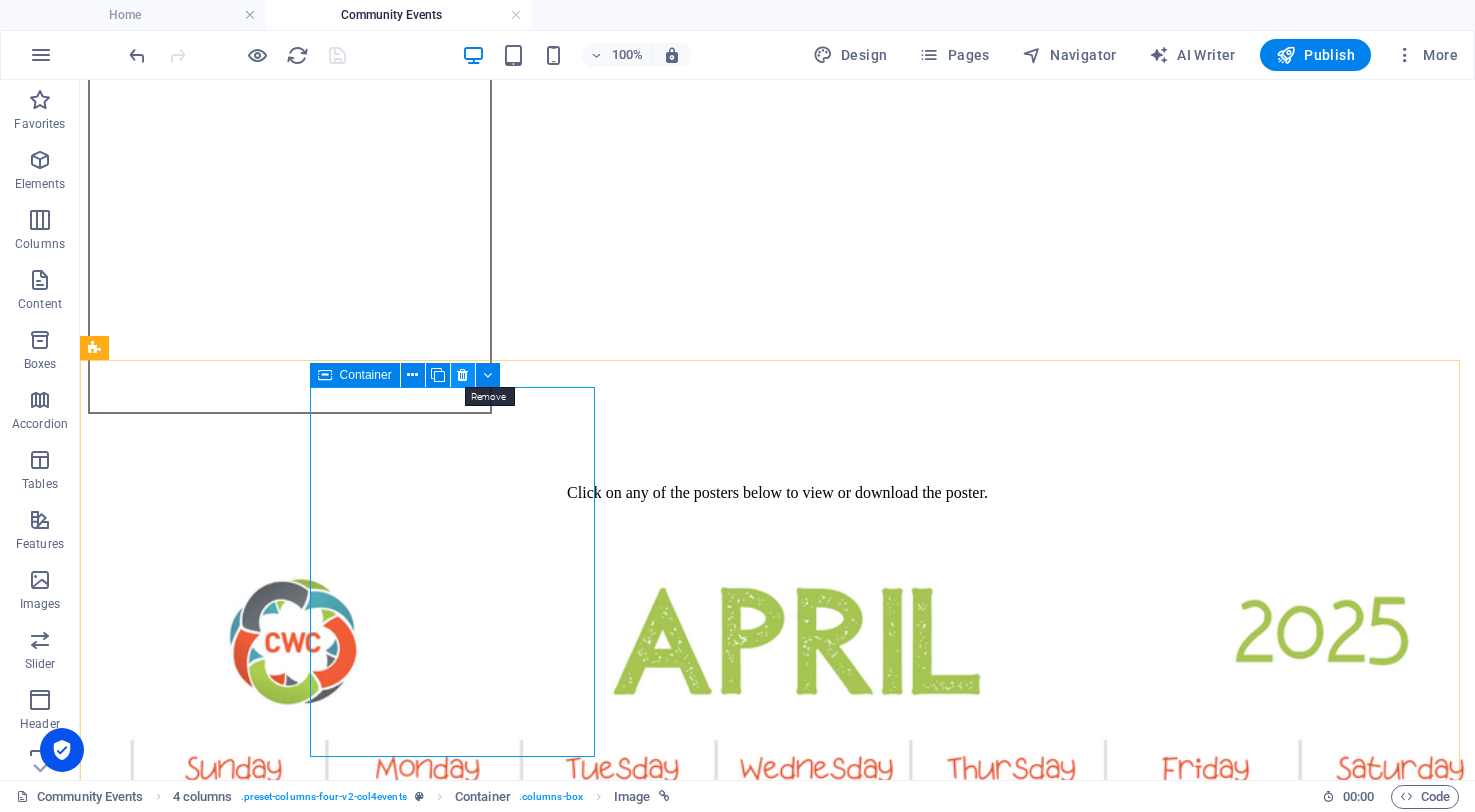 click at bounding box center (462, 375) 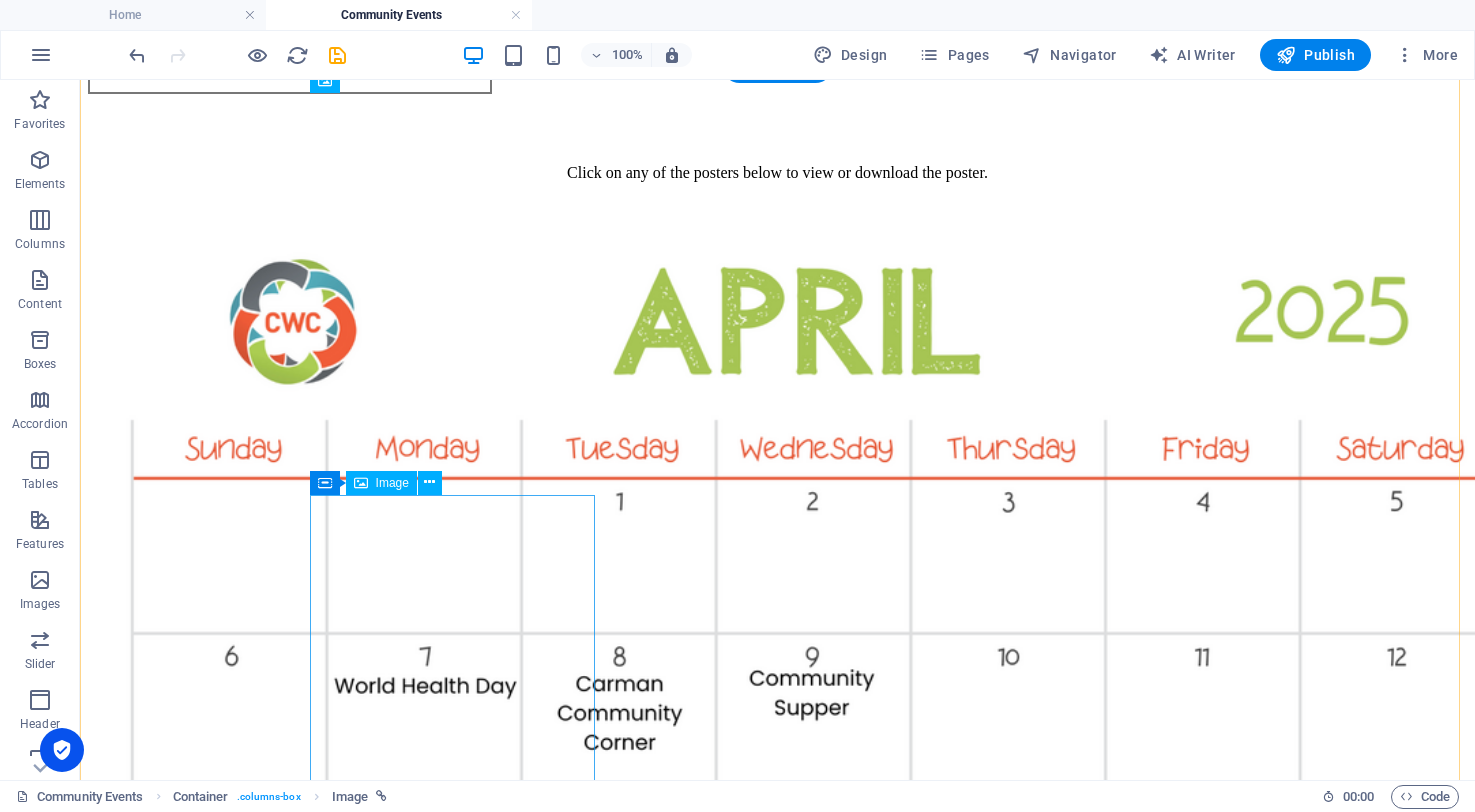 scroll, scrollTop: 2200, scrollLeft: 0, axis: vertical 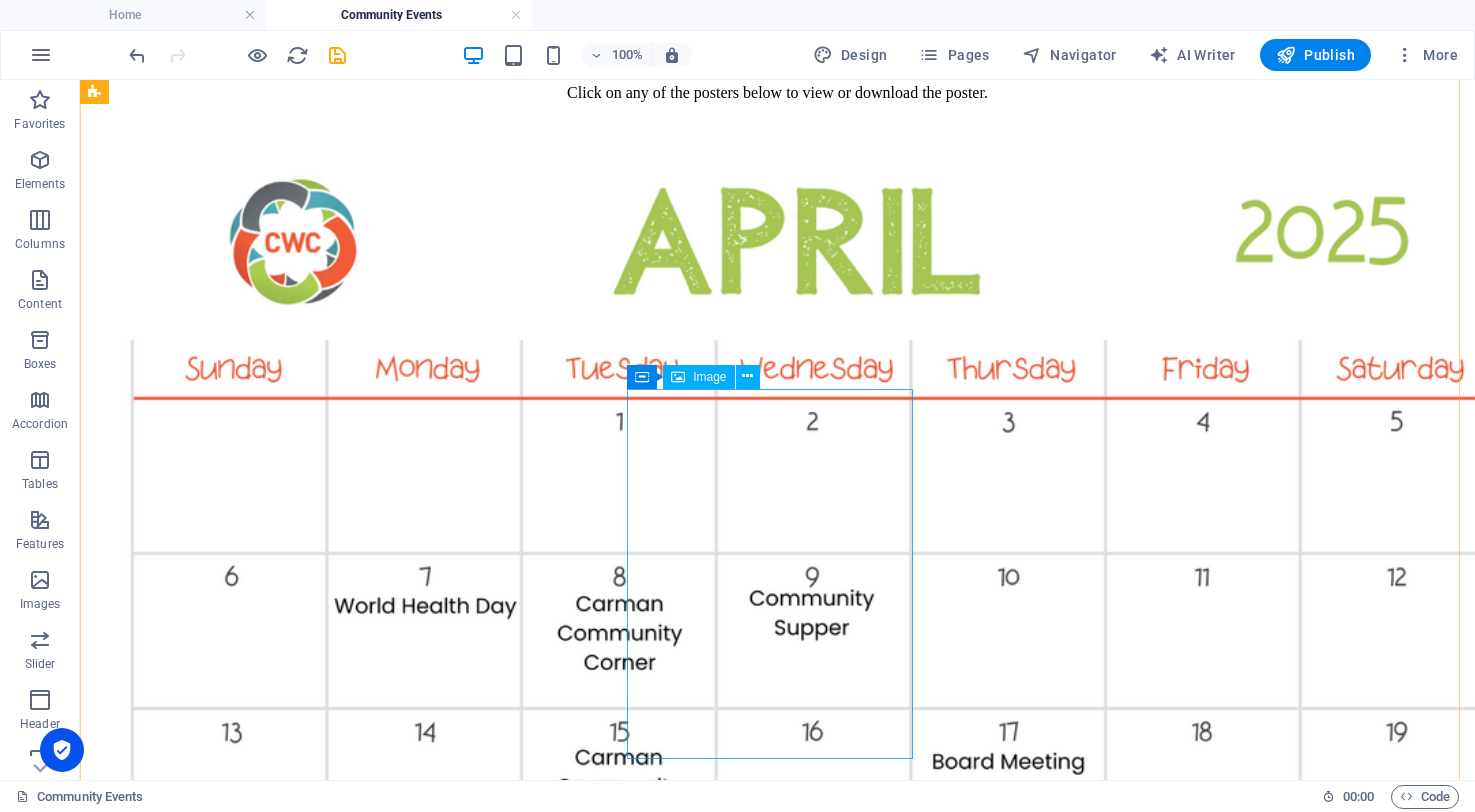 click at bounding box center (778, 10510) 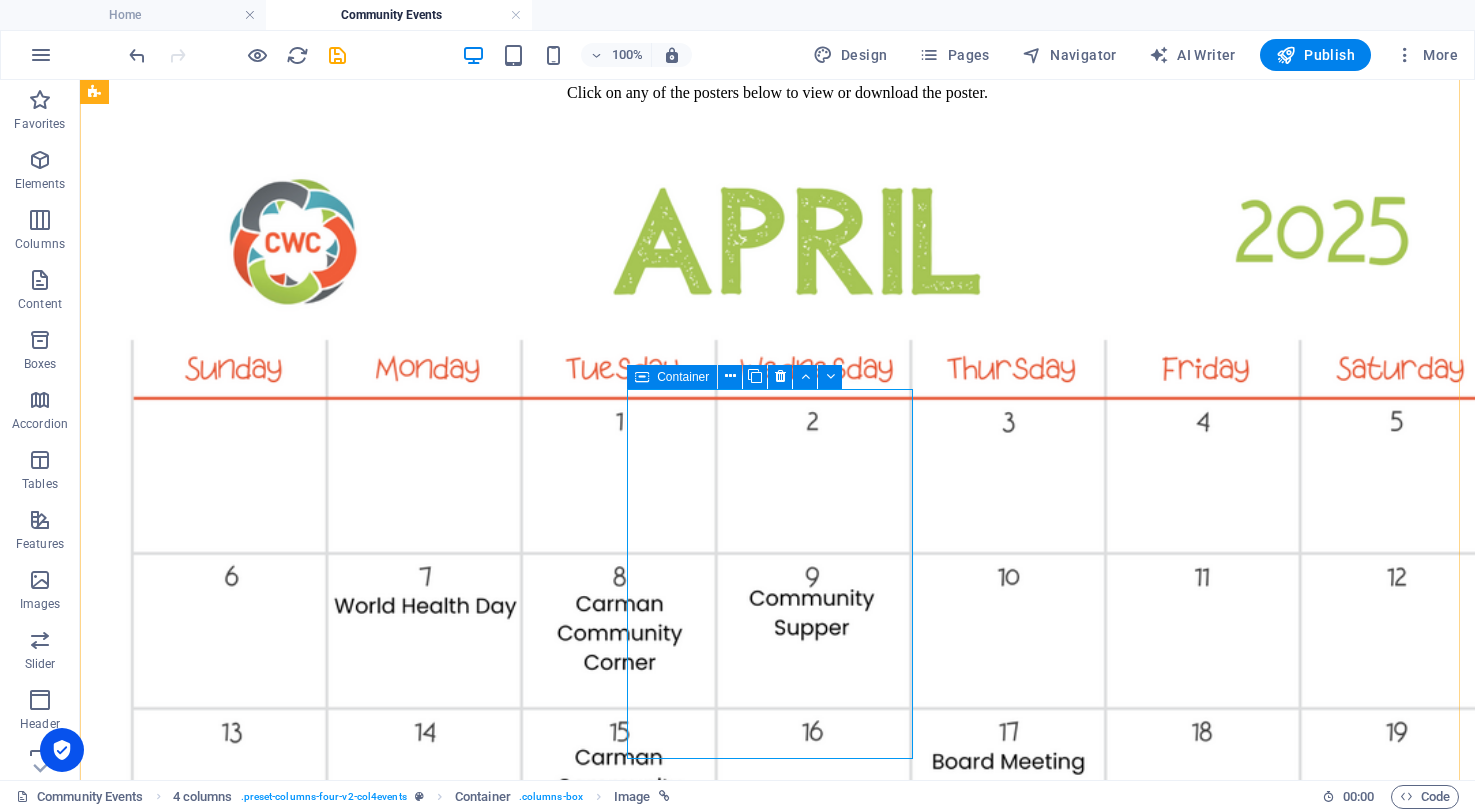 click on "Container" at bounding box center [683, 377] 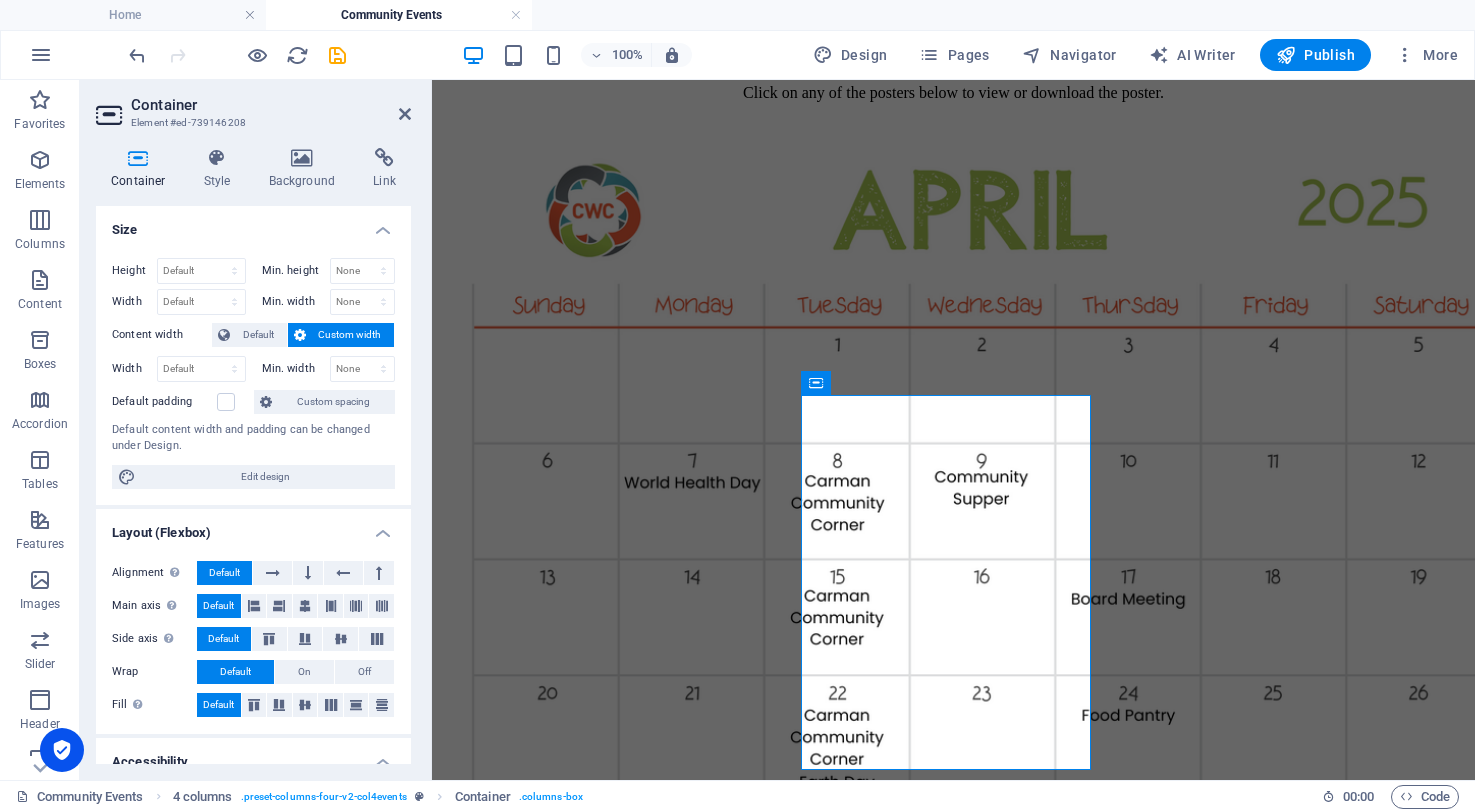 scroll, scrollTop: 2183, scrollLeft: 0, axis: vertical 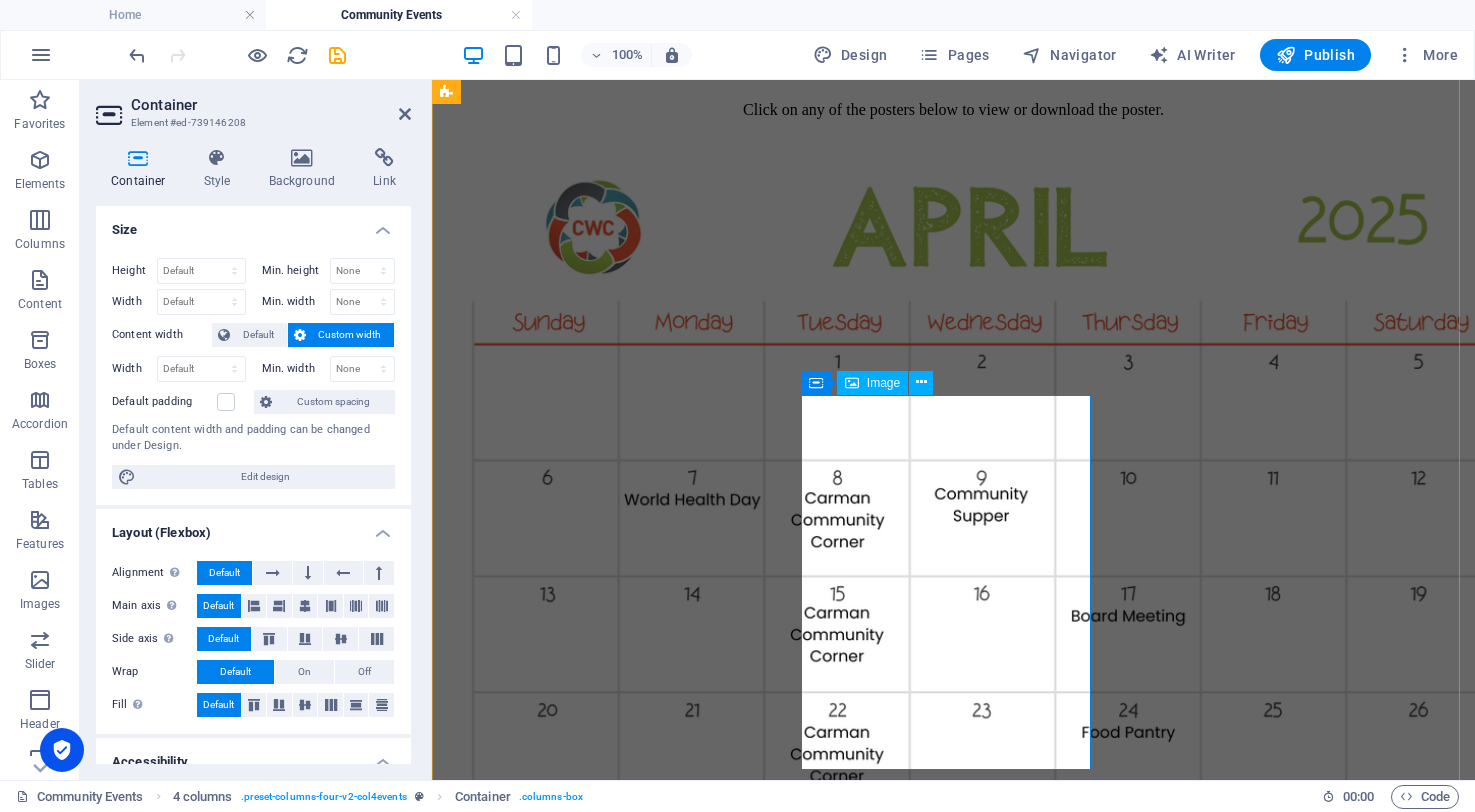 click on "Image" at bounding box center (883, 383) 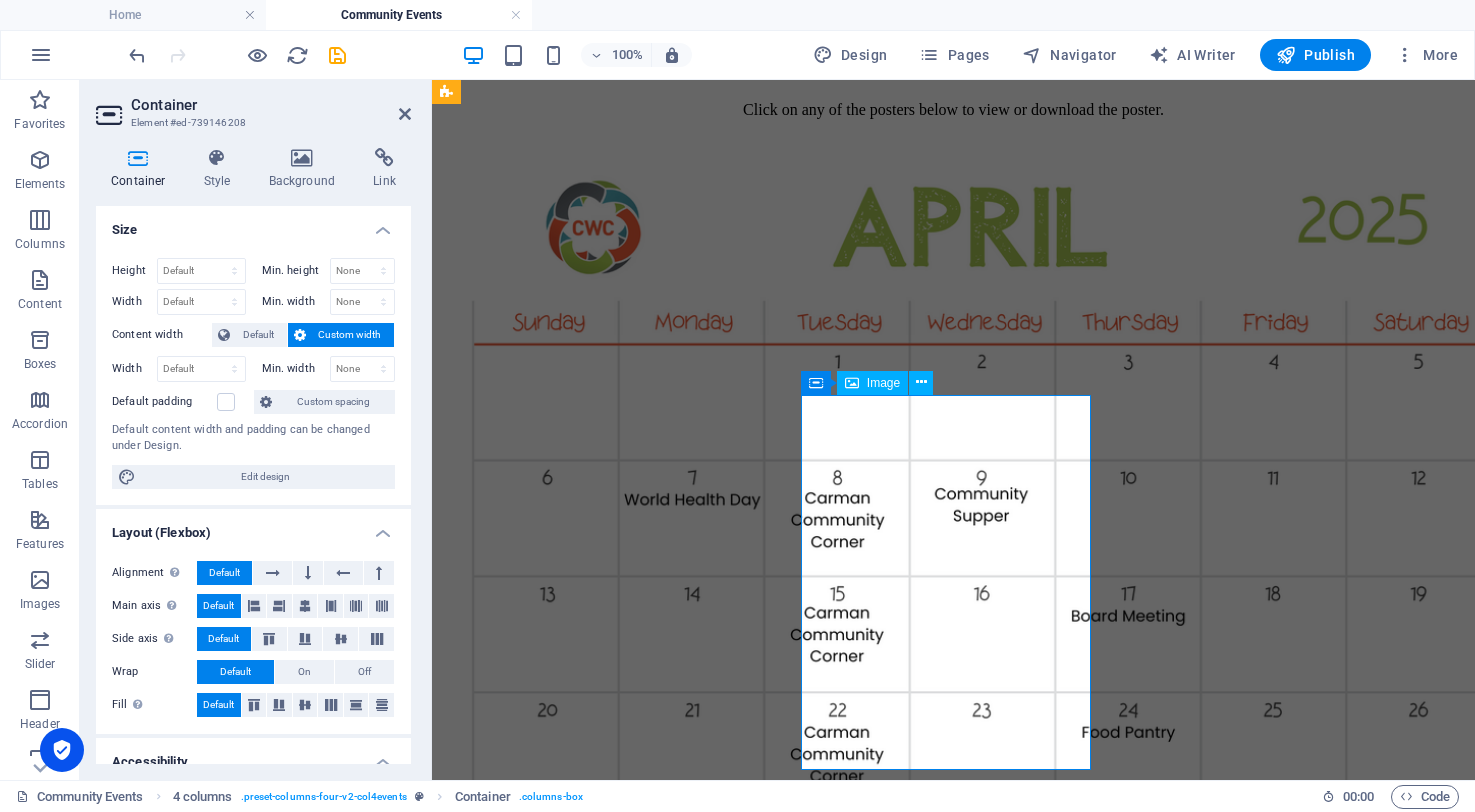 click on "Image" at bounding box center [883, 383] 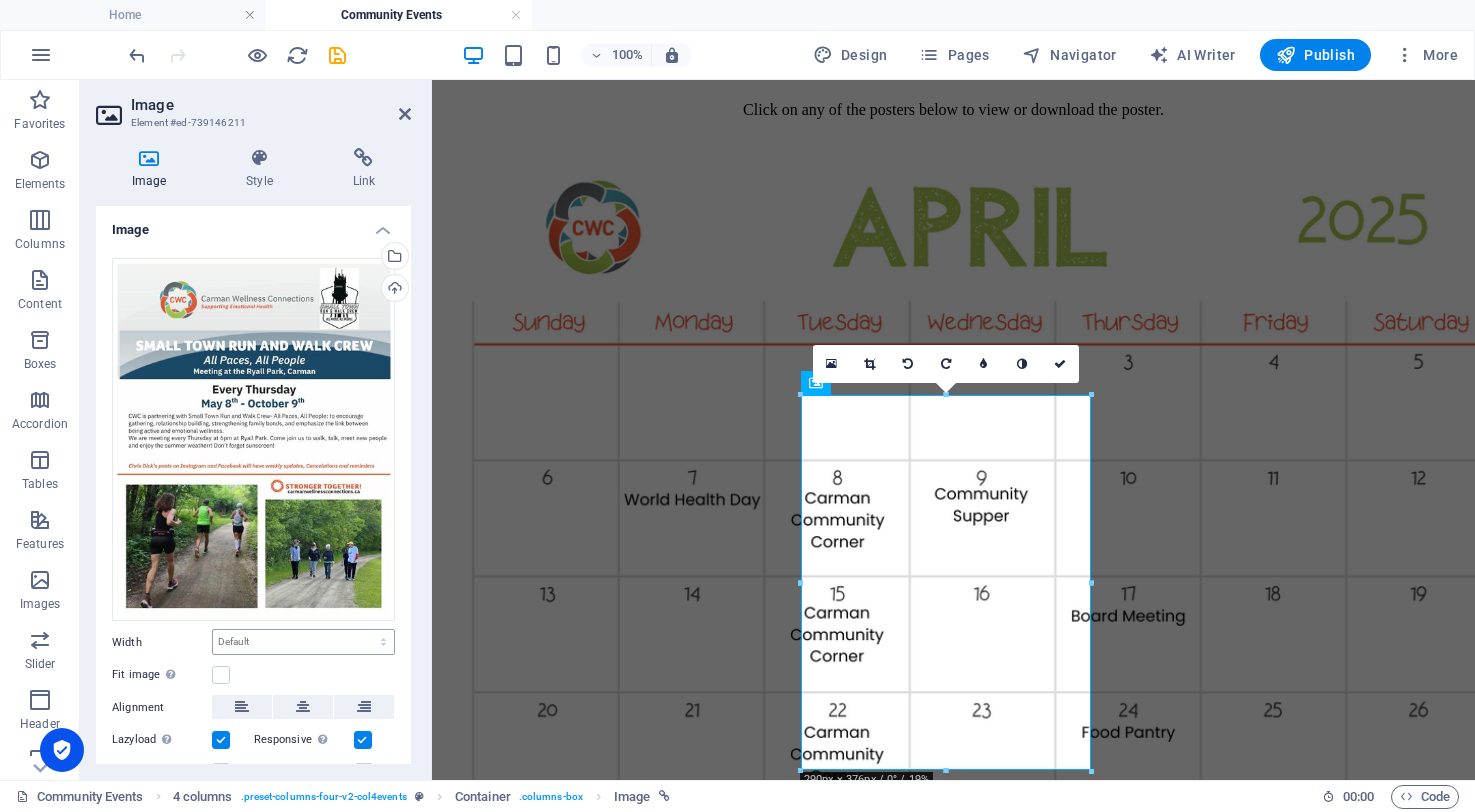 scroll, scrollTop: 115, scrollLeft: 0, axis: vertical 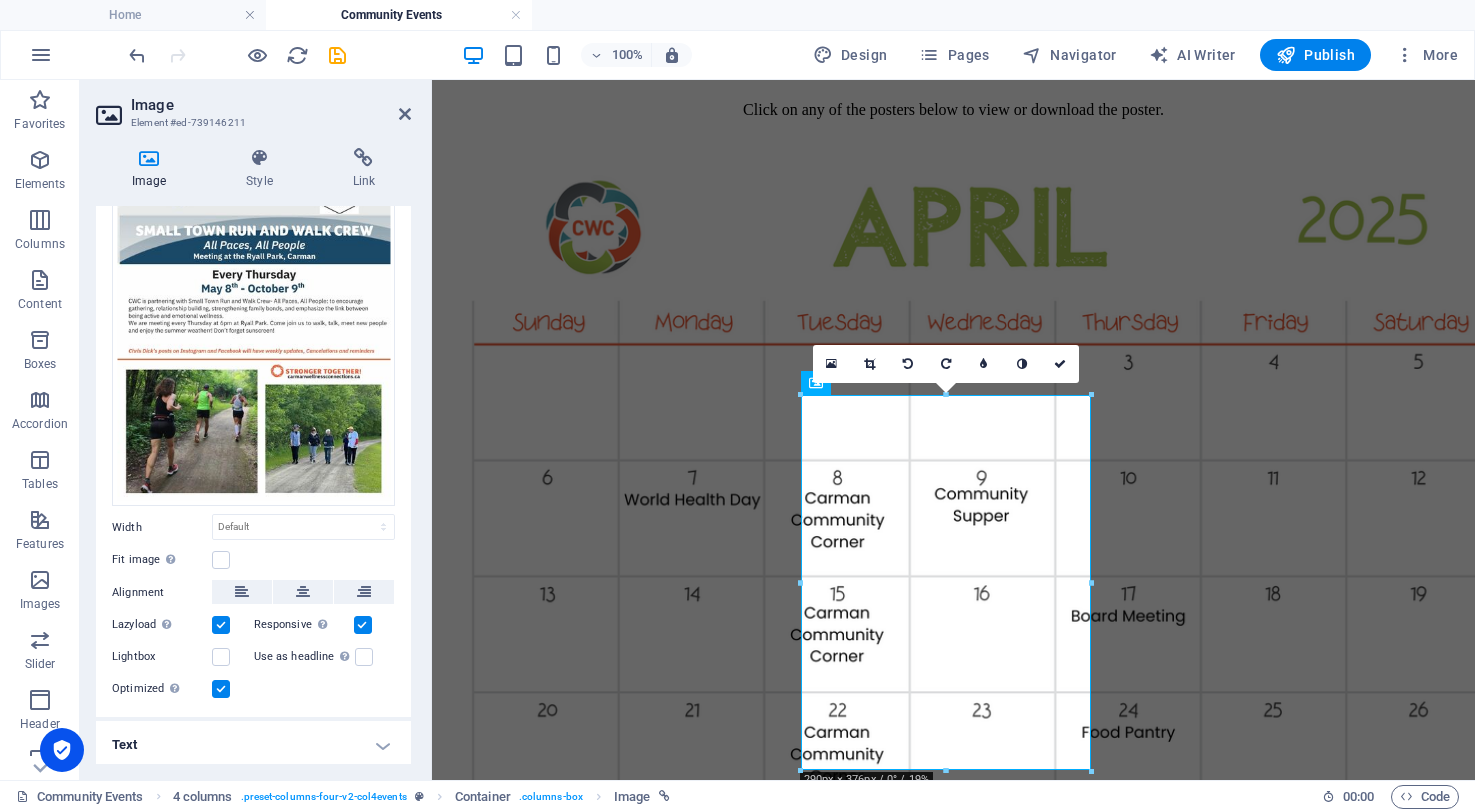 click on "Text" at bounding box center (253, 745) 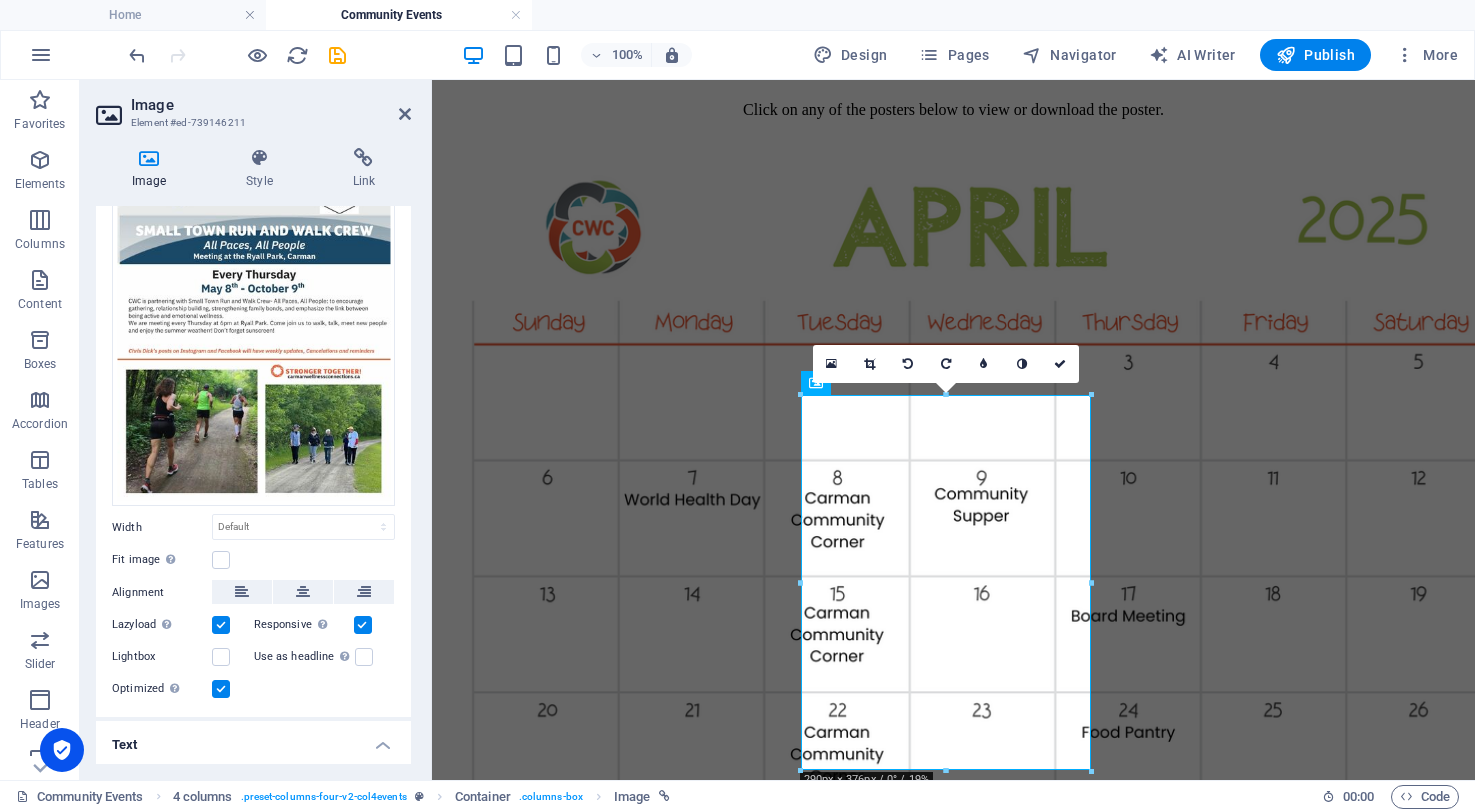 scroll, scrollTop: 303, scrollLeft: 0, axis: vertical 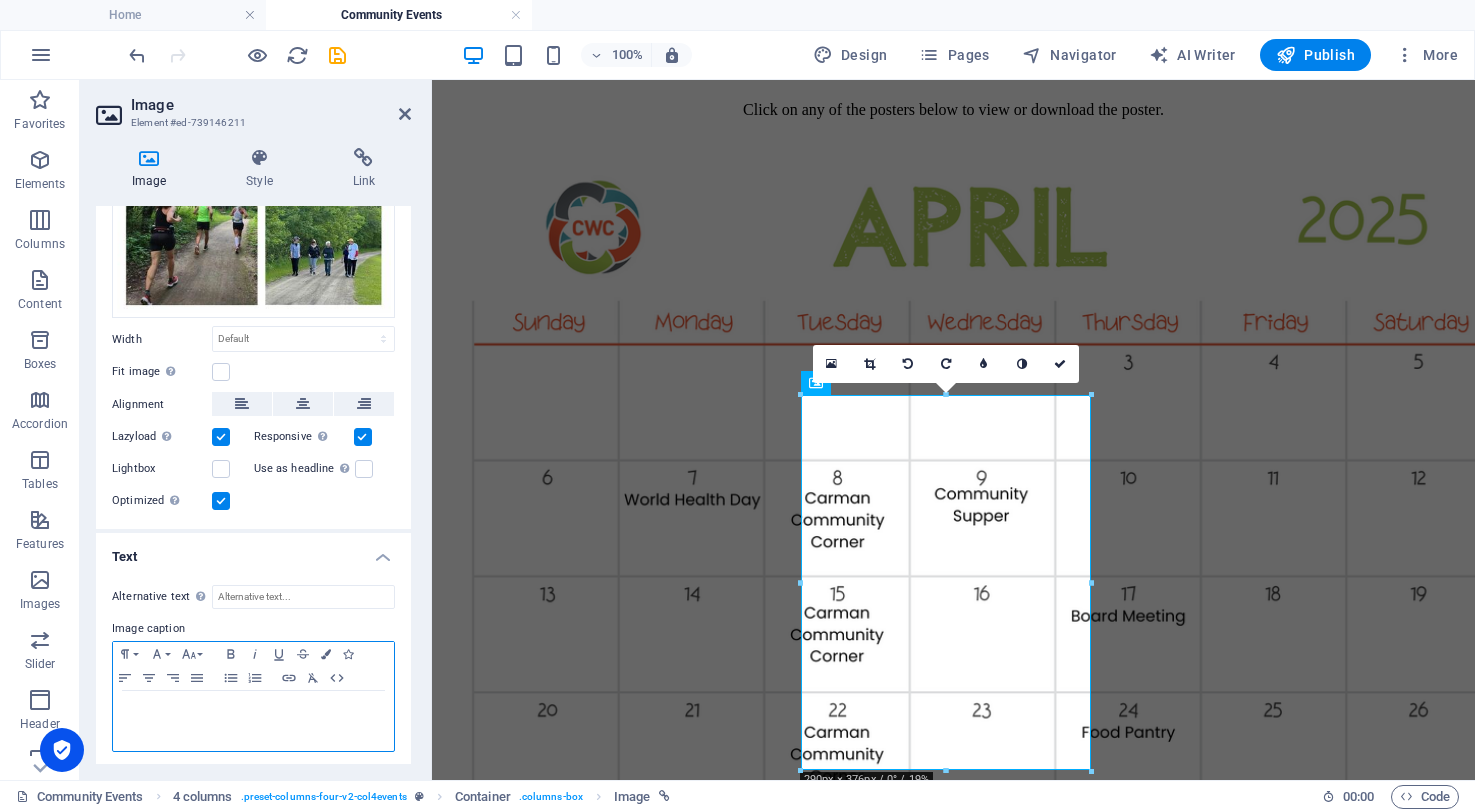 click at bounding box center [253, 721] 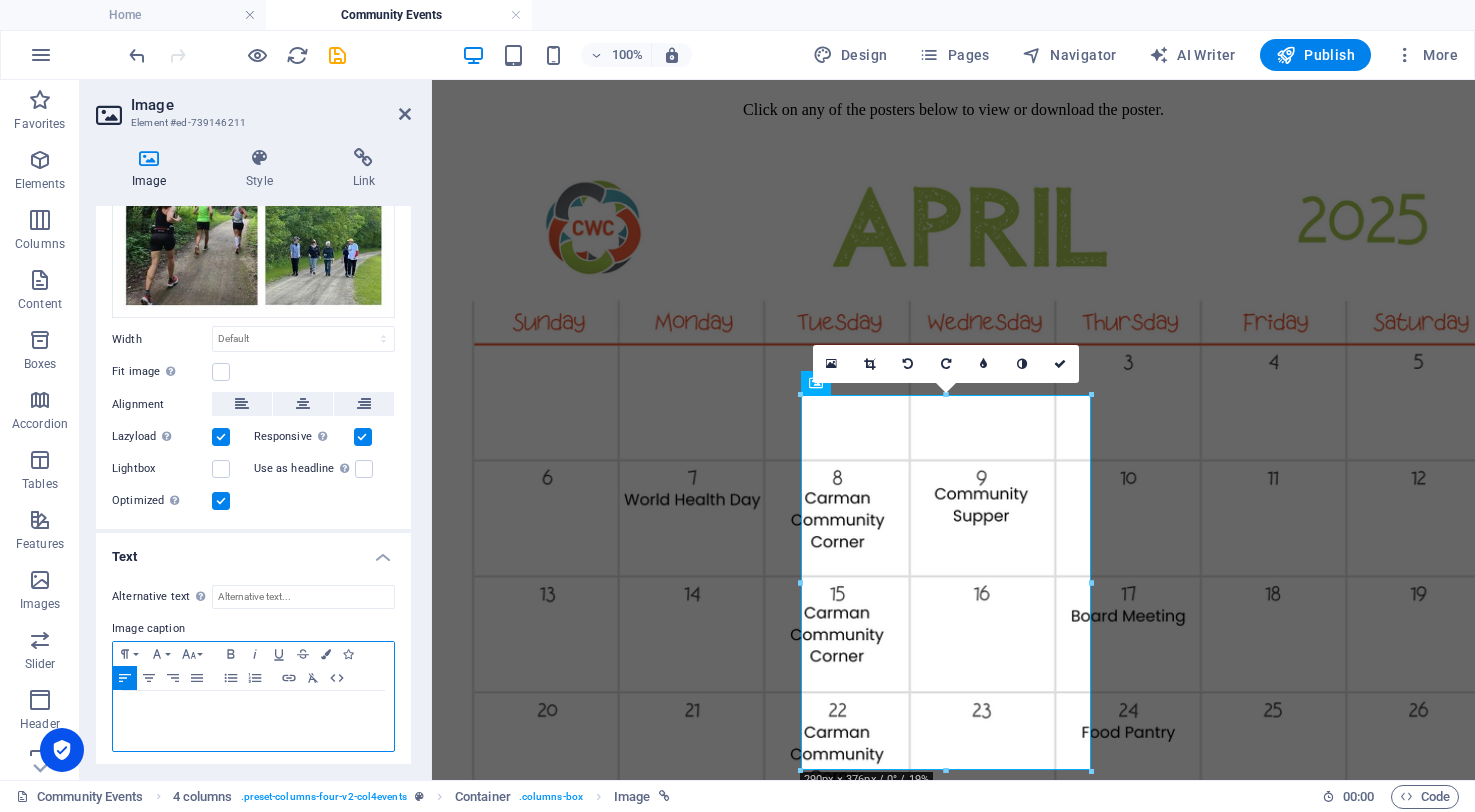 type 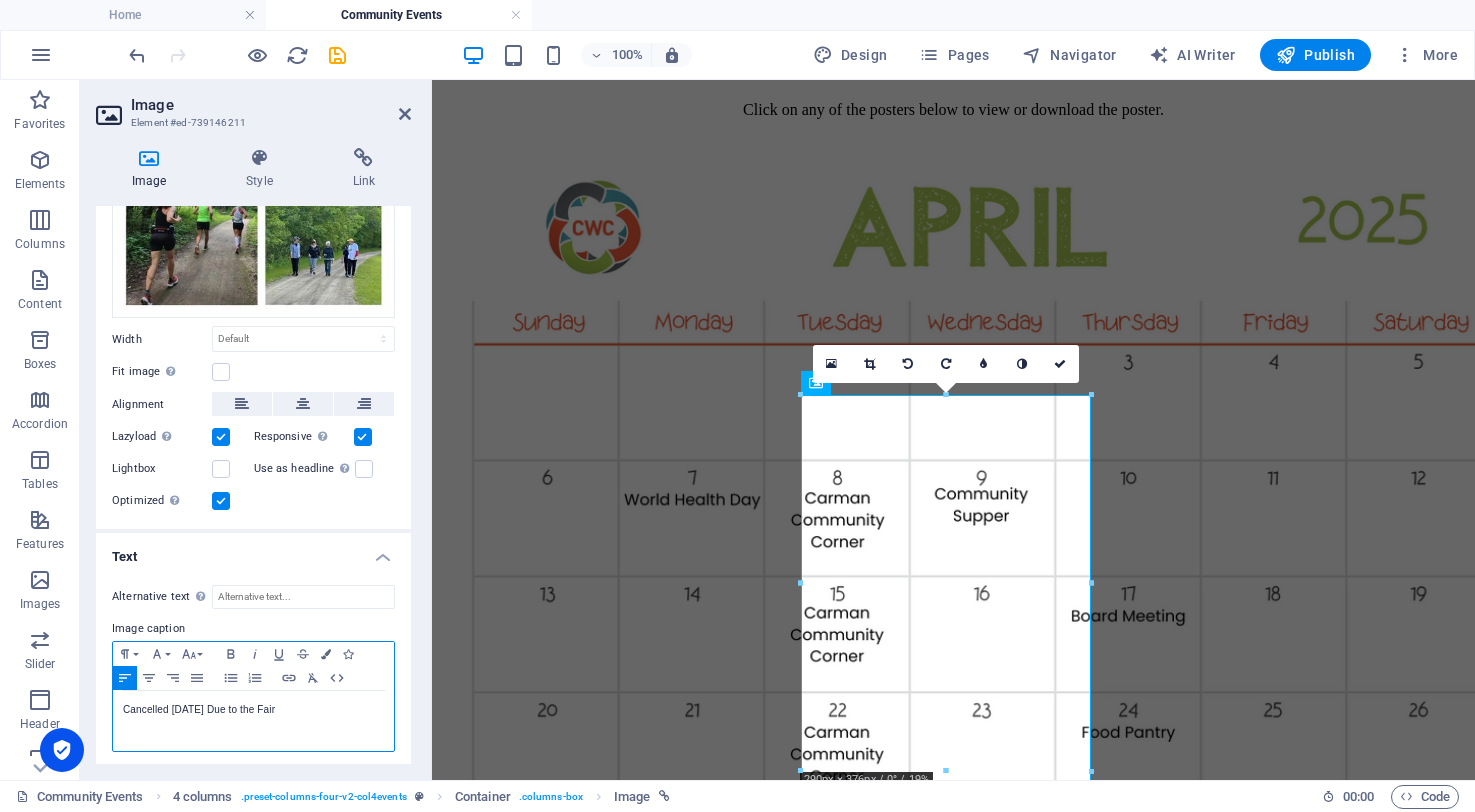 click on "Cancelled July 10 Due to the Fair" at bounding box center [253, 710] 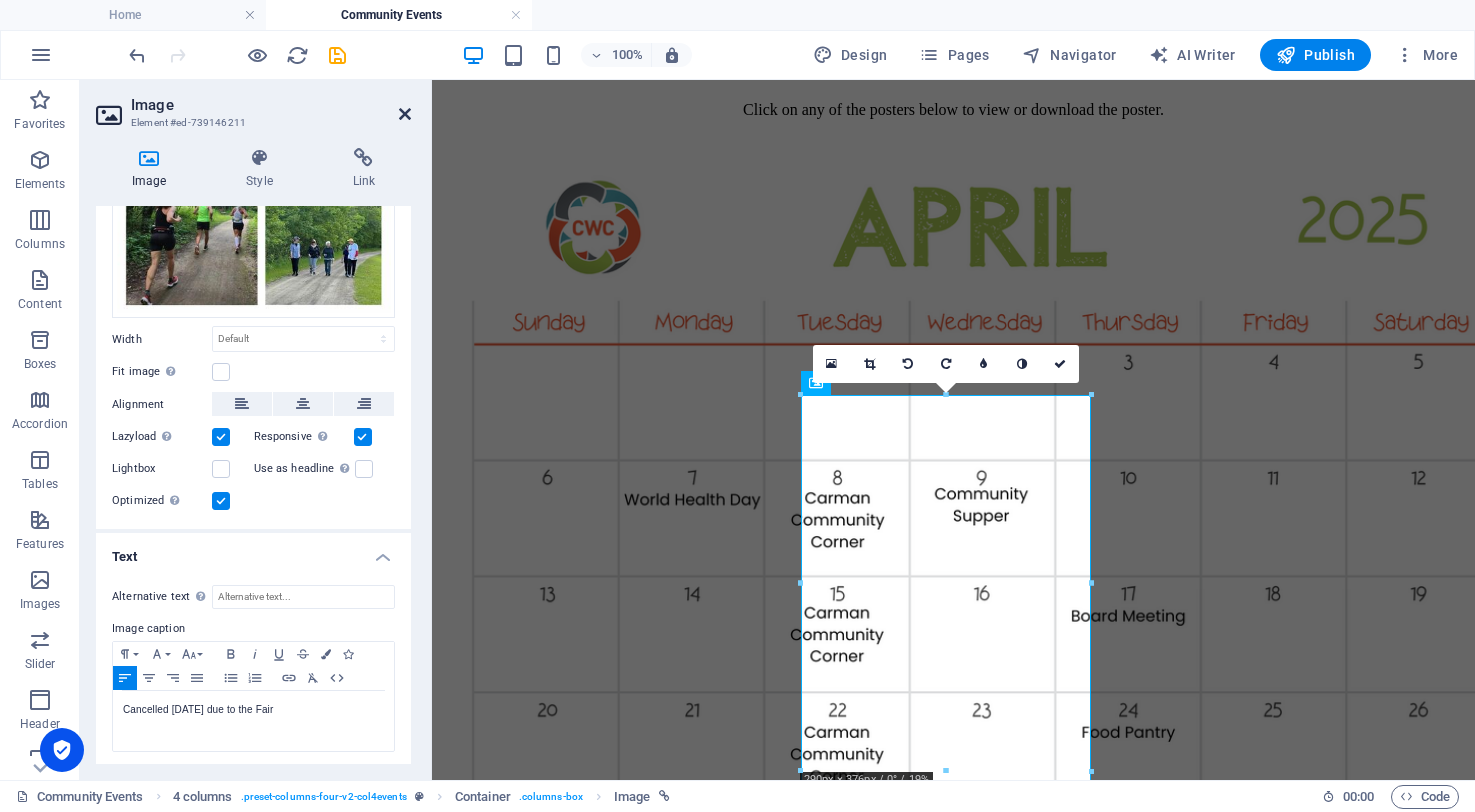 click at bounding box center [405, 114] 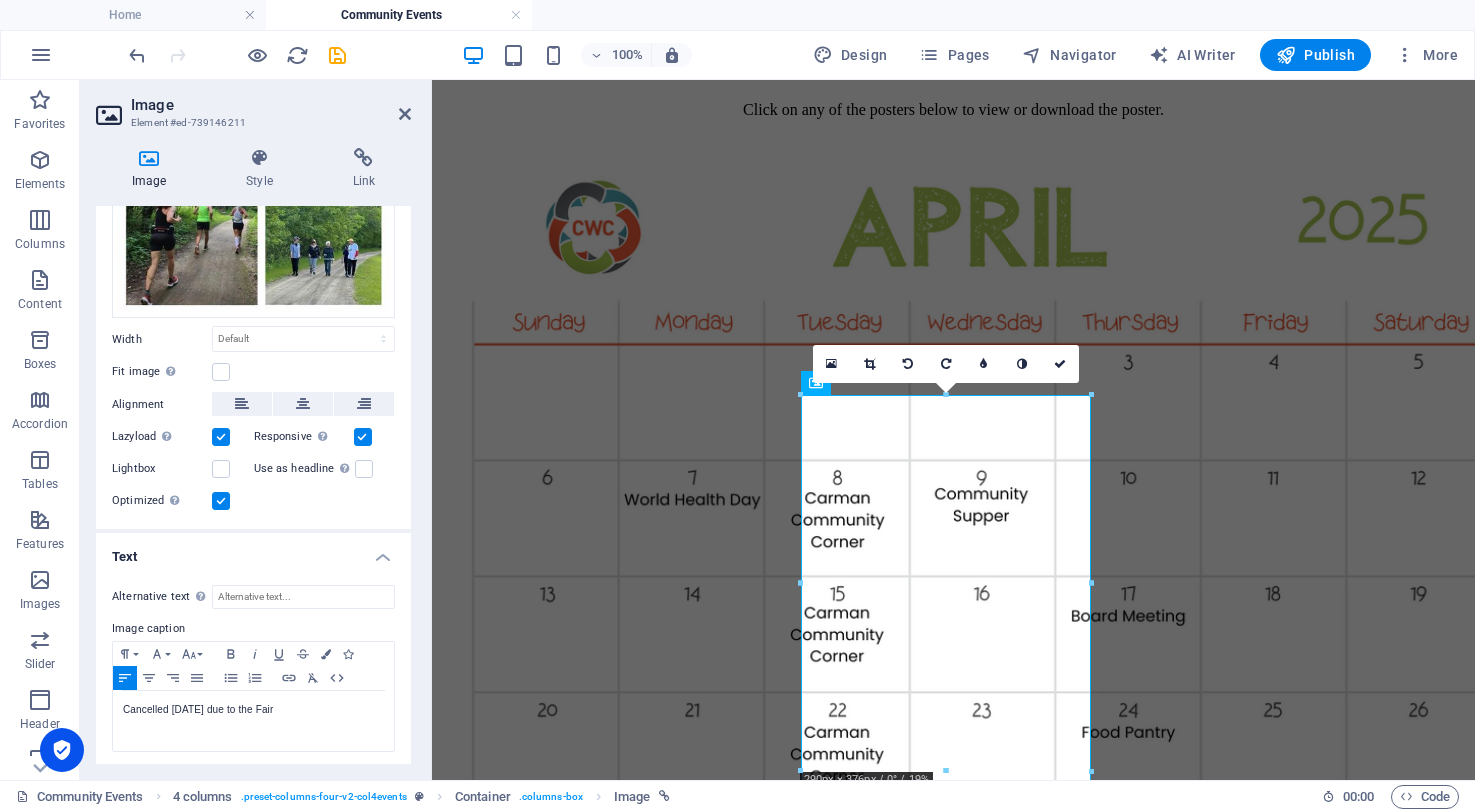 scroll, scrollTop: 2200, scrollLeft: 0, axis: vertical 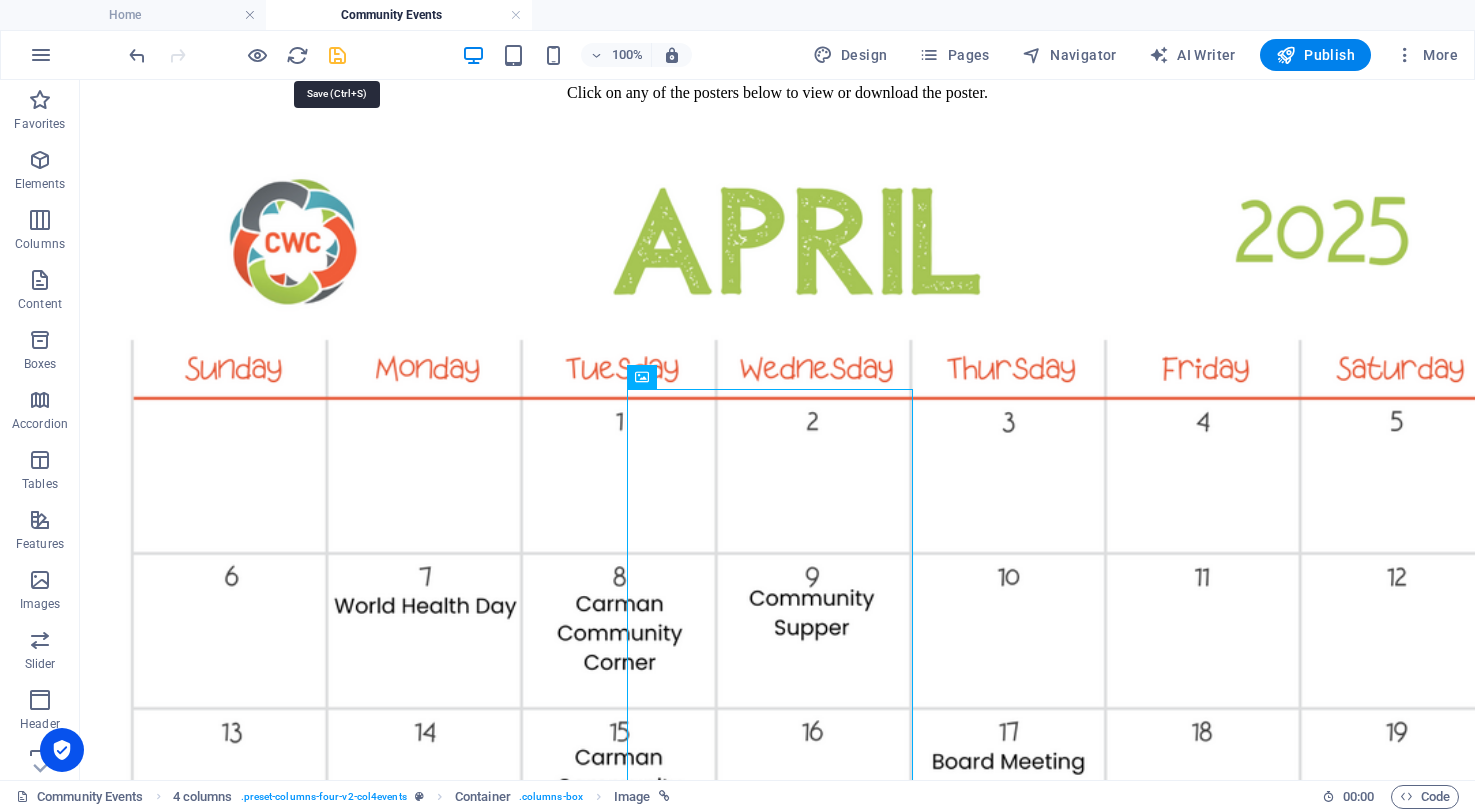 click at bounding box center [337, 55] 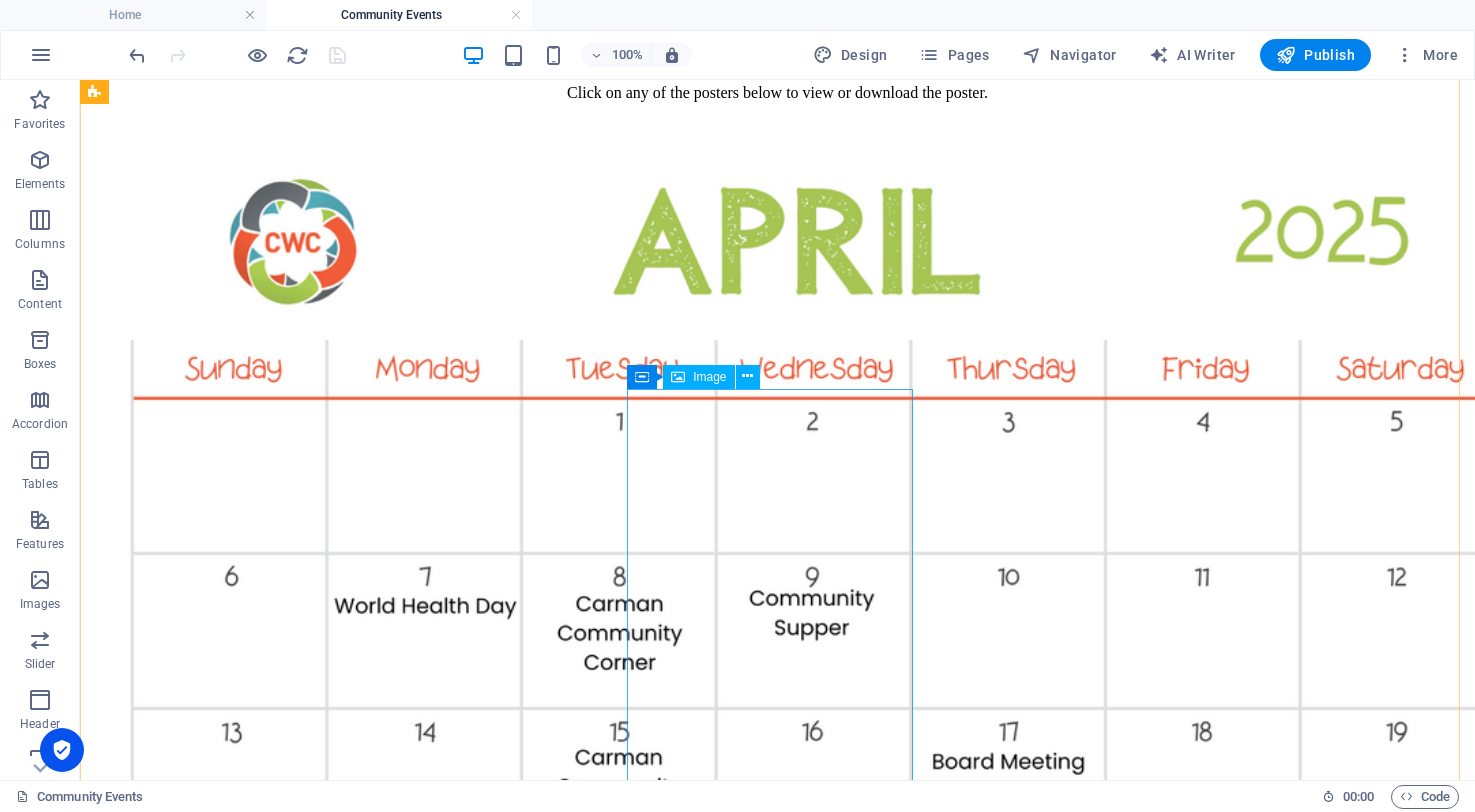 click on "Cancelled July 10 due to the Fair" at bounding box center (778, 10527) 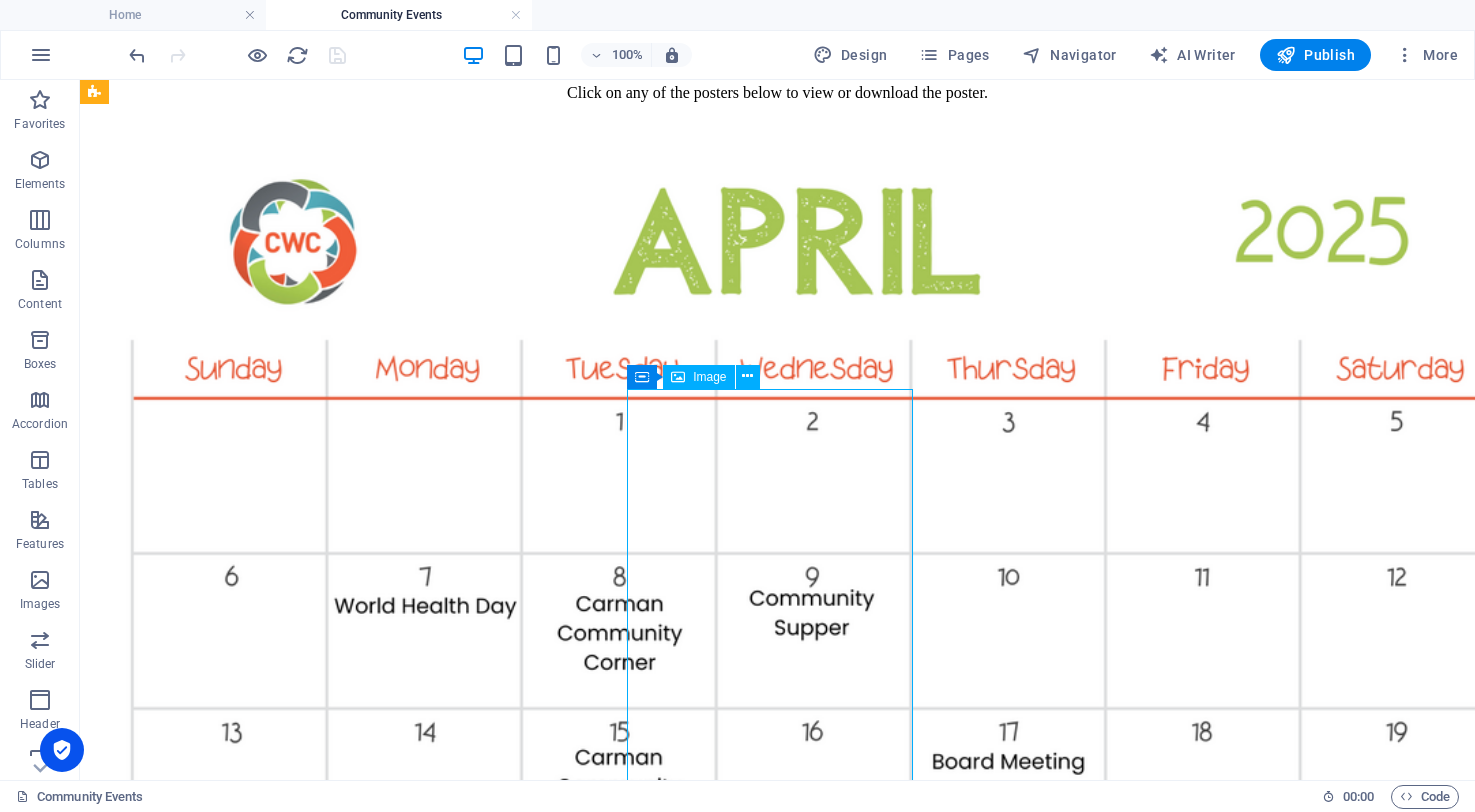 click on "Cancelled July 10 due to the Fair" at bounding box center [778, 10527] 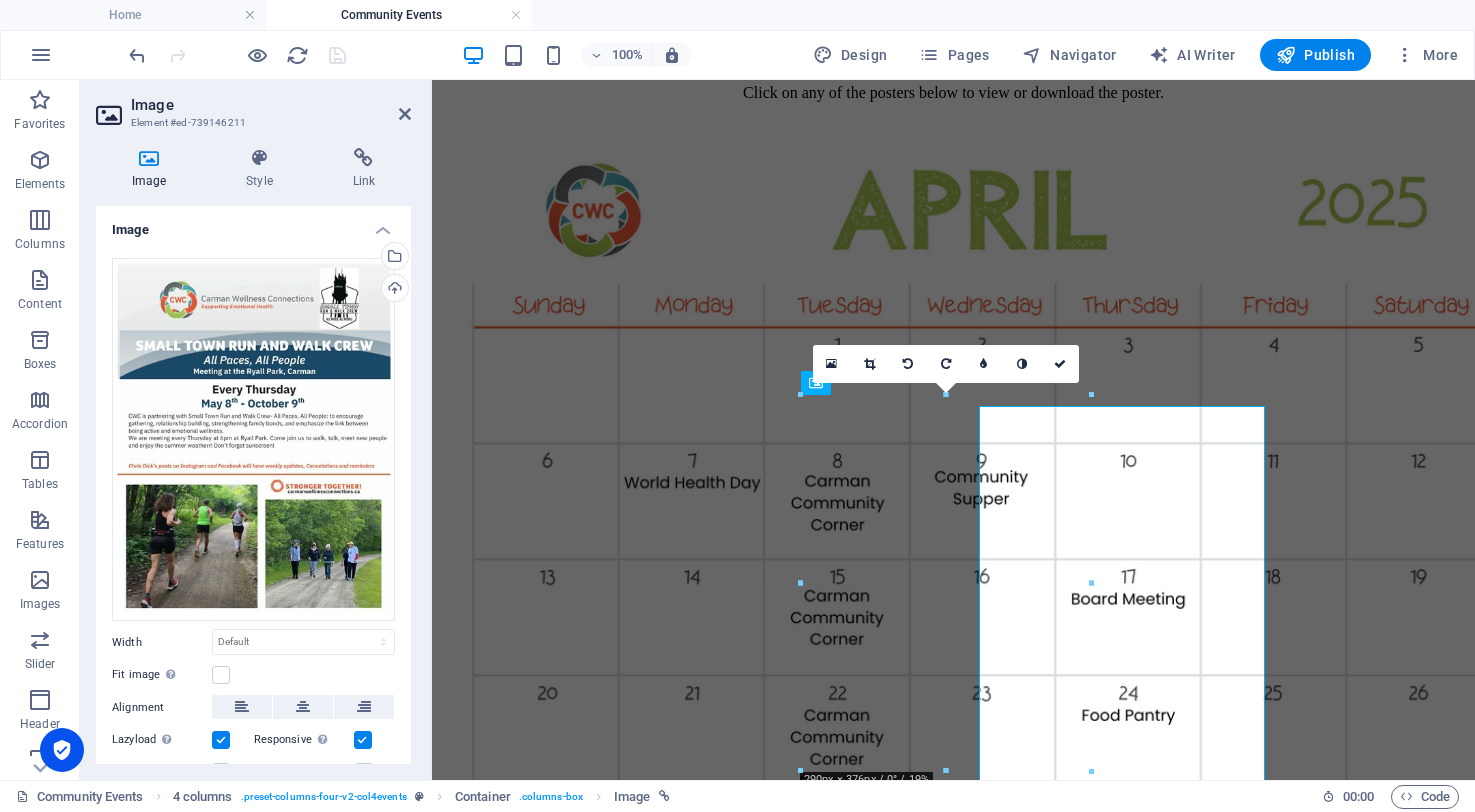 scroll, scrollTop: 2183, scrollLeft: 0, axis: vertical 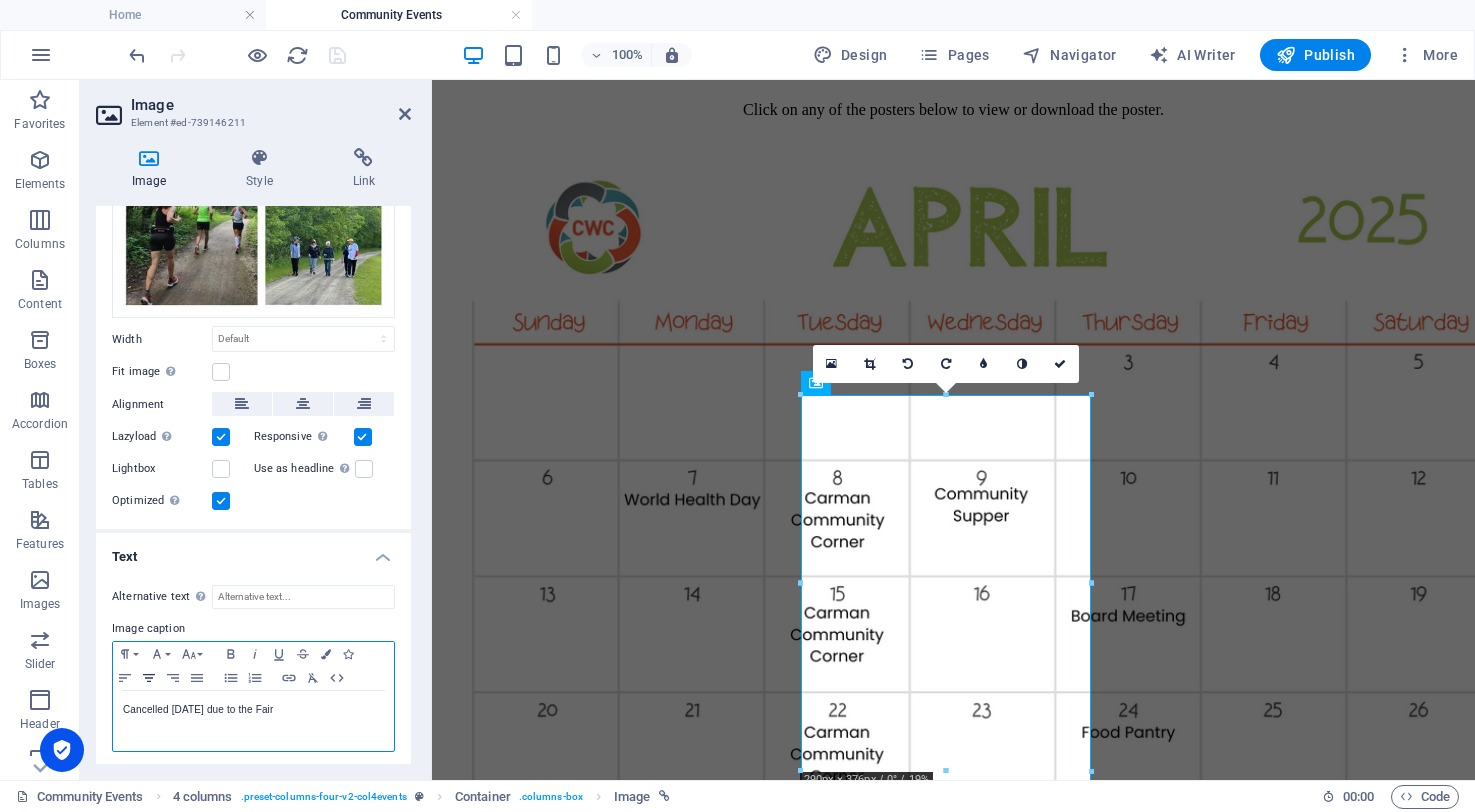 click 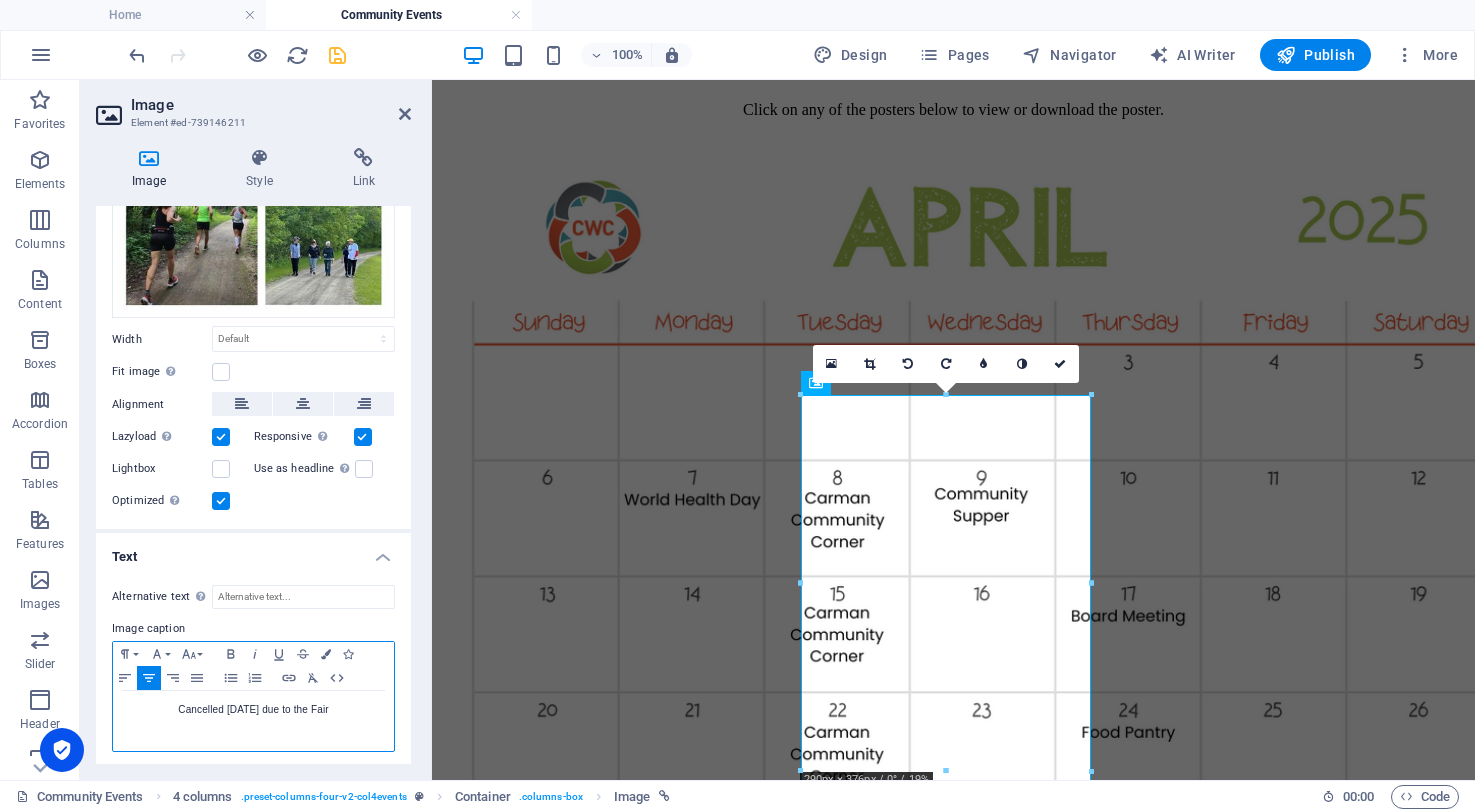 drag, startPoint x: 335, startPoint y: 704, endPoint x: 160, endPoint y: 705, distance: 175.00285 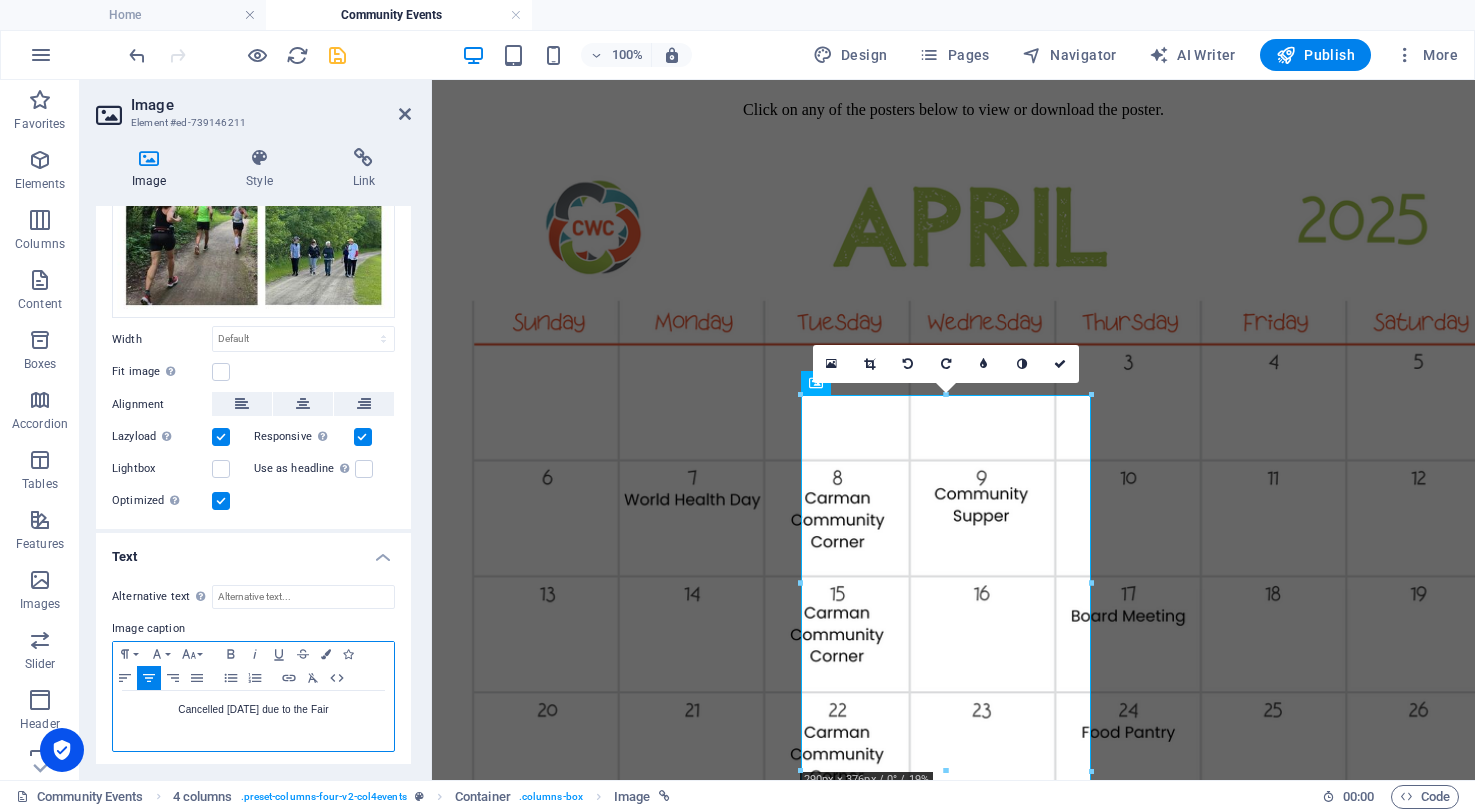click on "Cancelled July 10 due to the Fair" at bounding box center (253, 710) 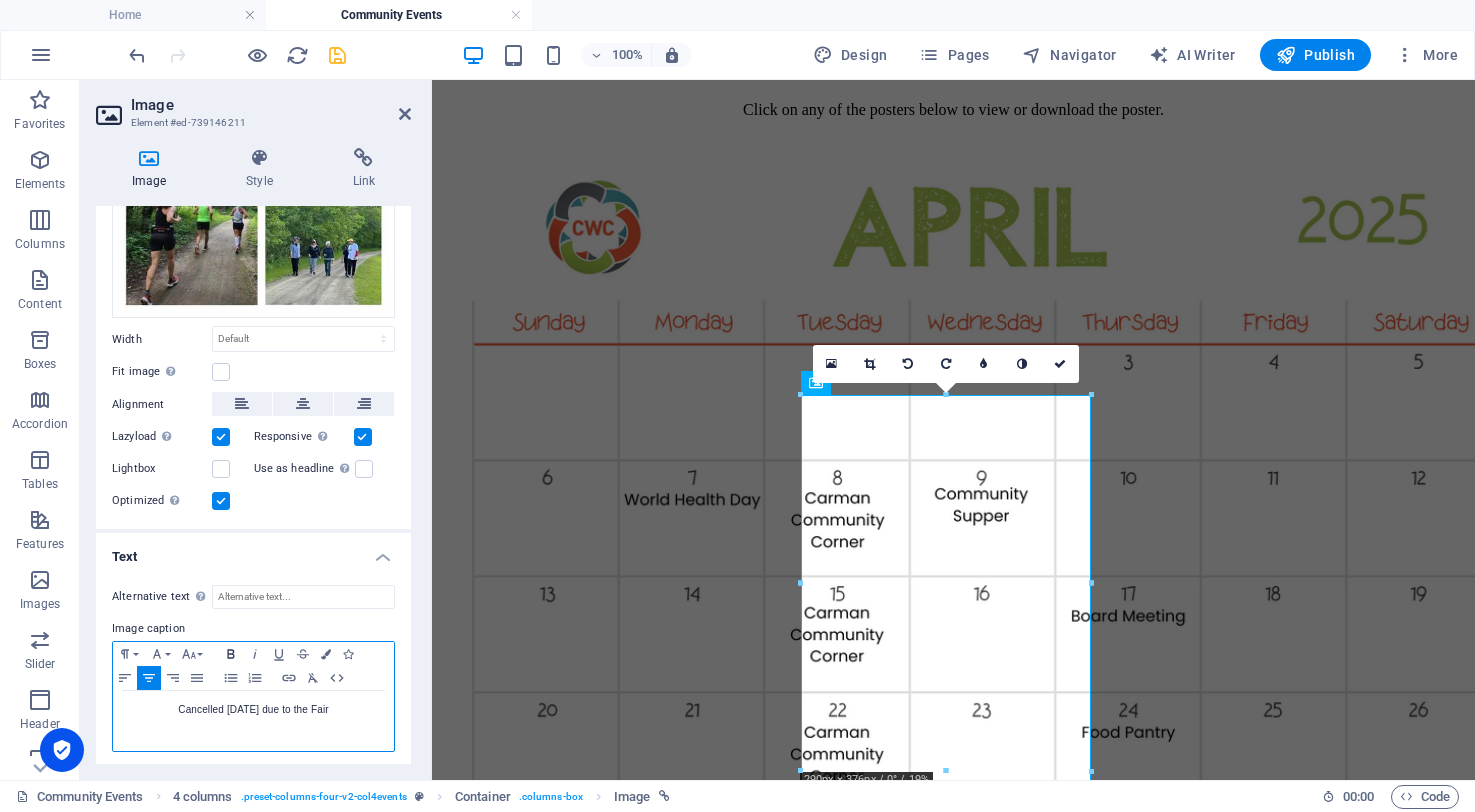 click 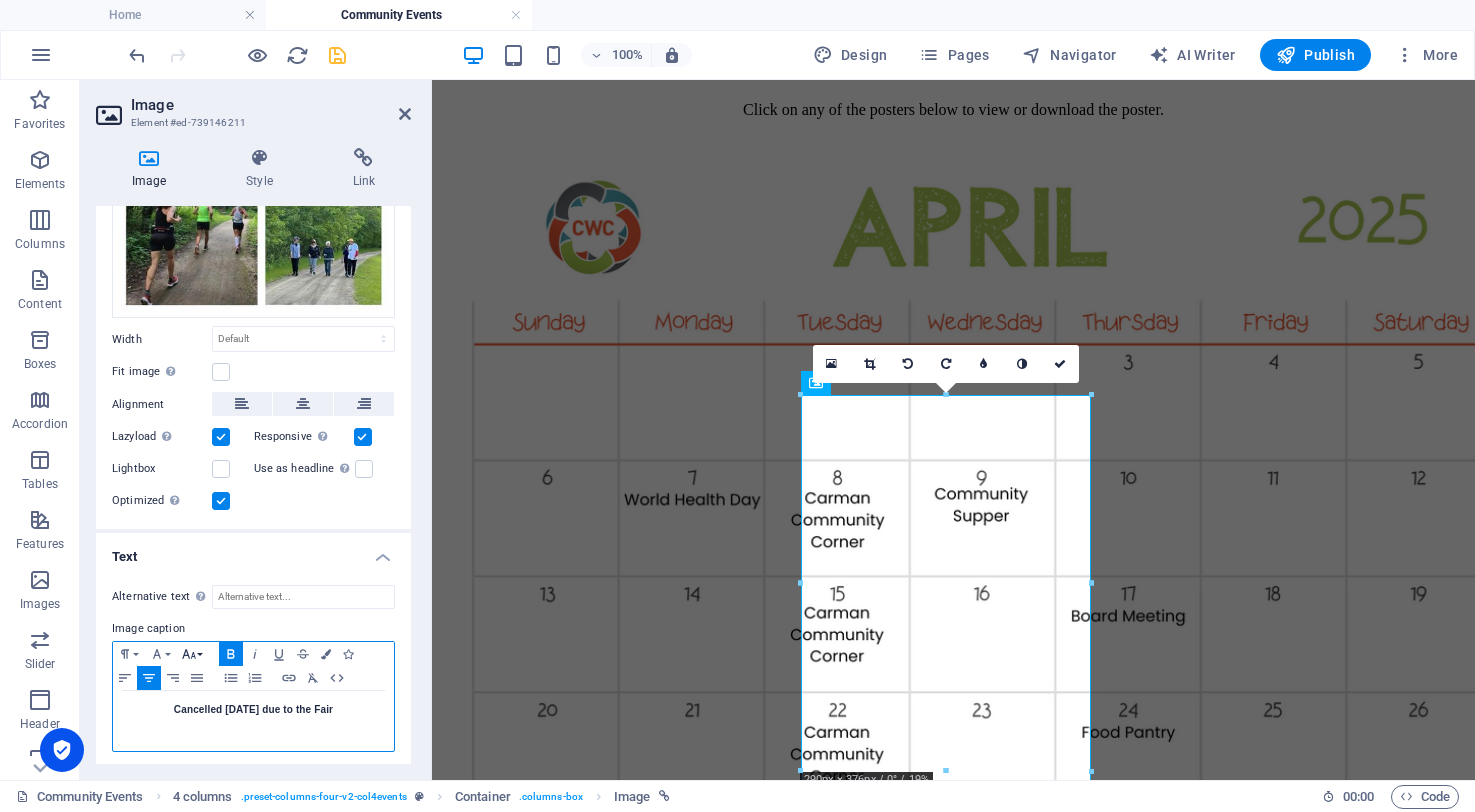 click 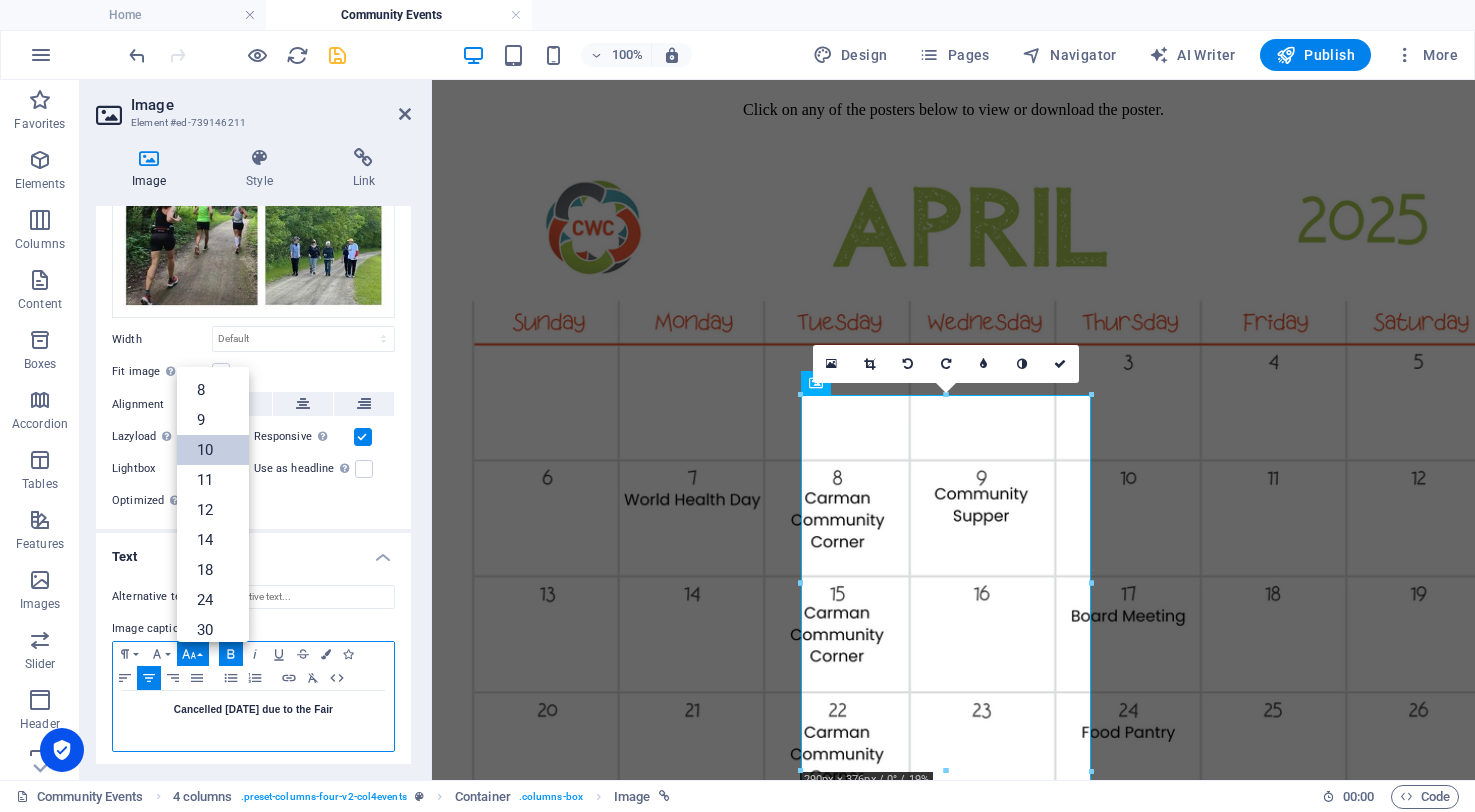 scroll, scrollTop: 83, scrollLeft: 0, axis: vertical 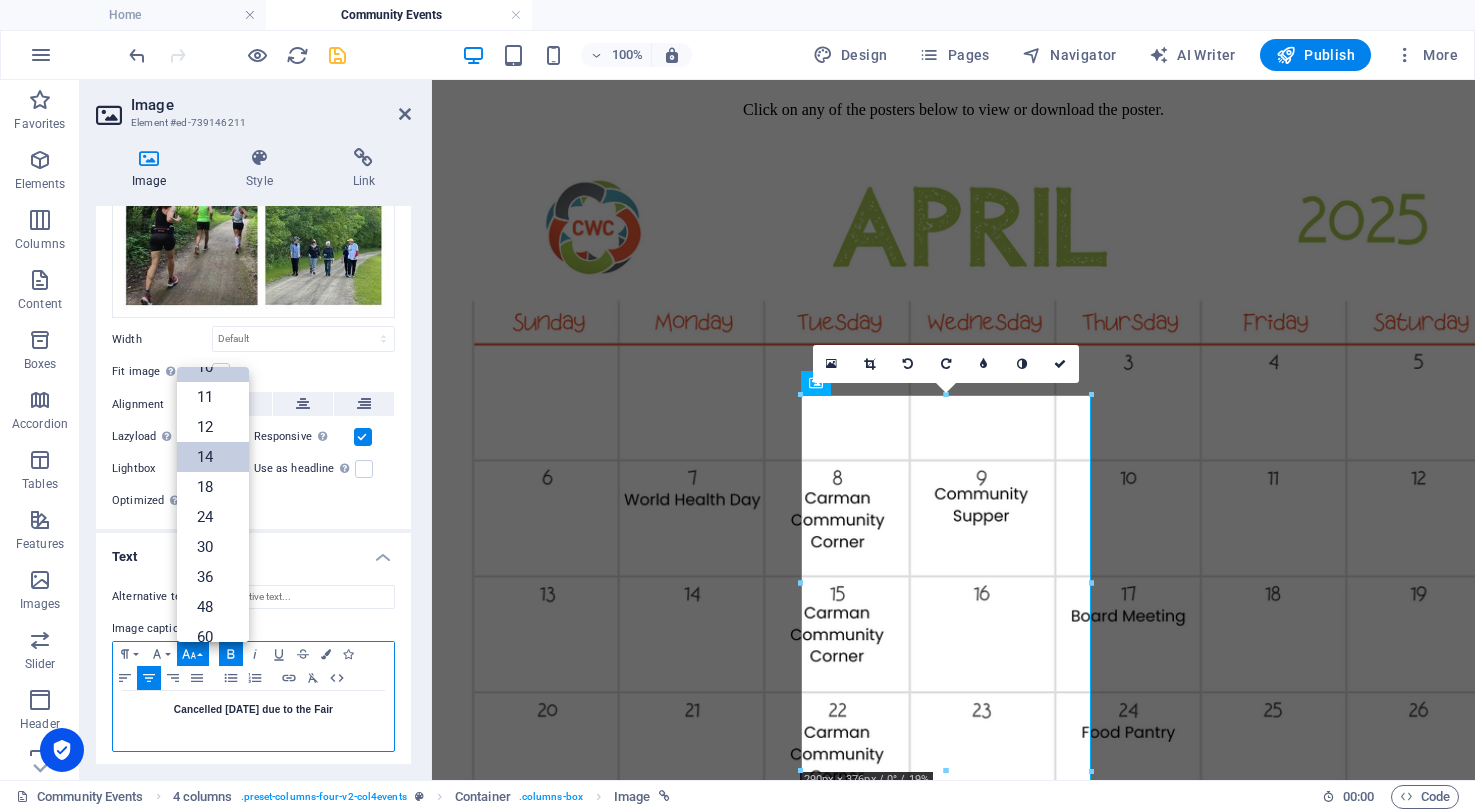 click on "14" at bounding box center [213, 457] 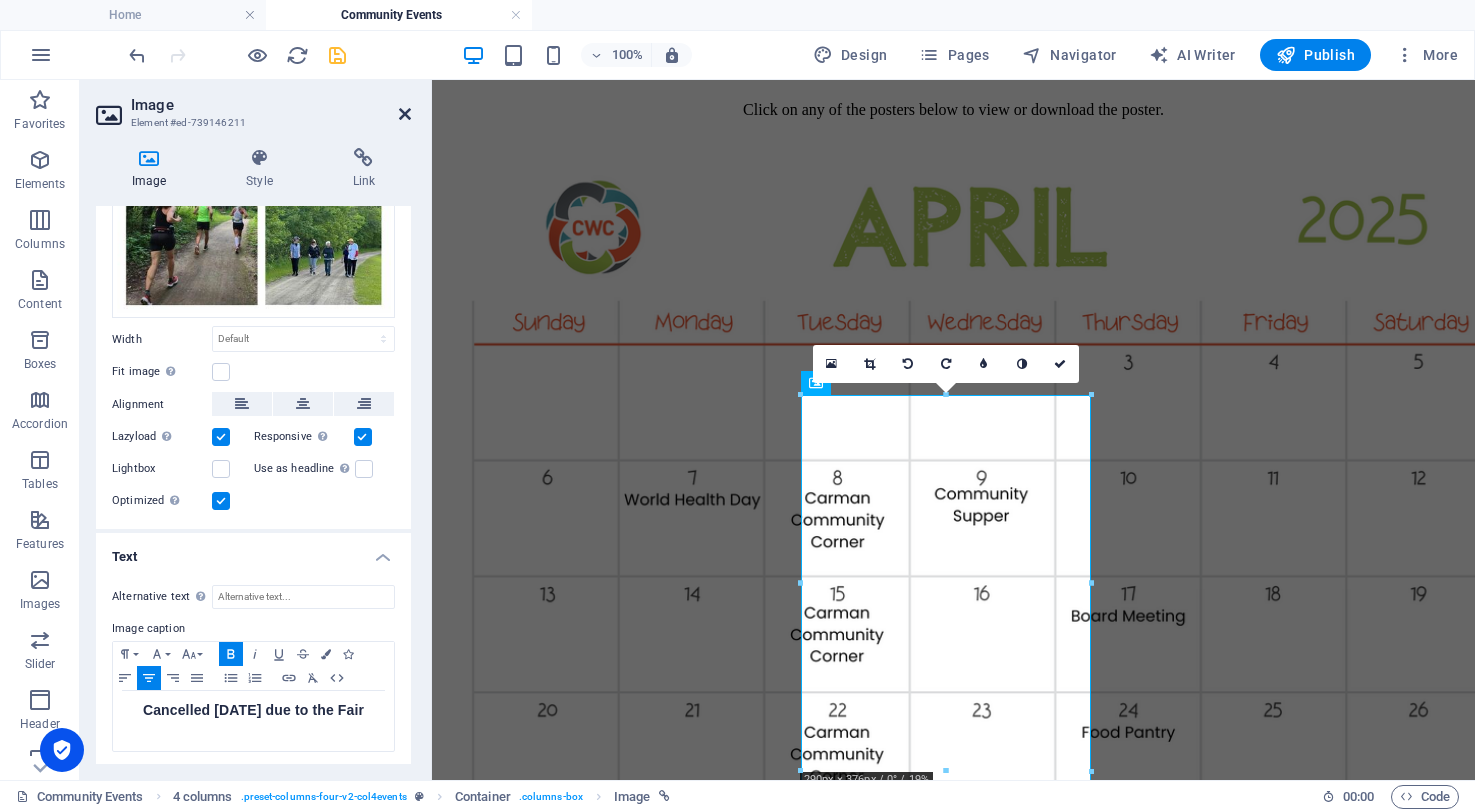 click at bounding box center [405, 114] 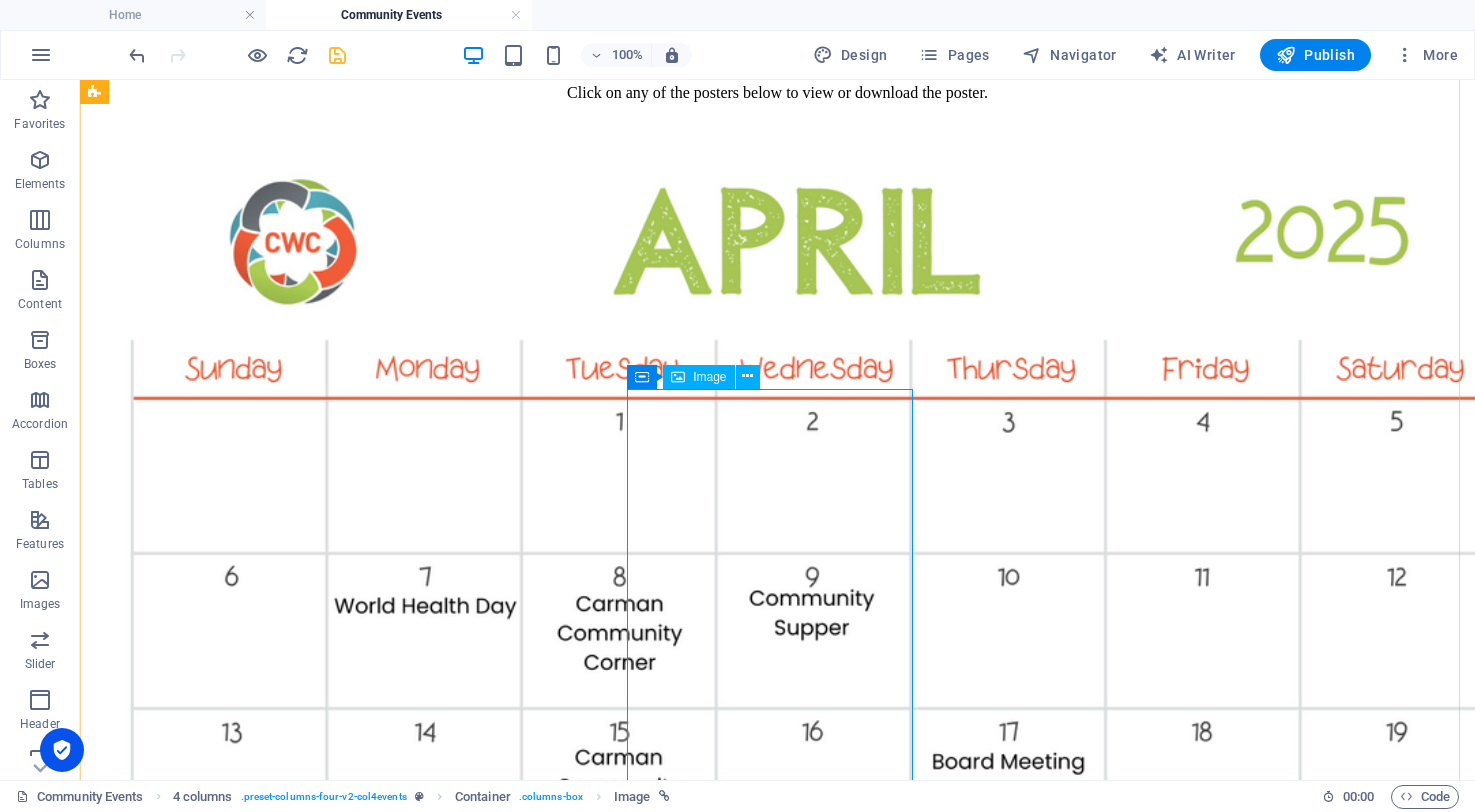 scroll, scrollTop: 2400, scrollLeft: 0, axis: vertical 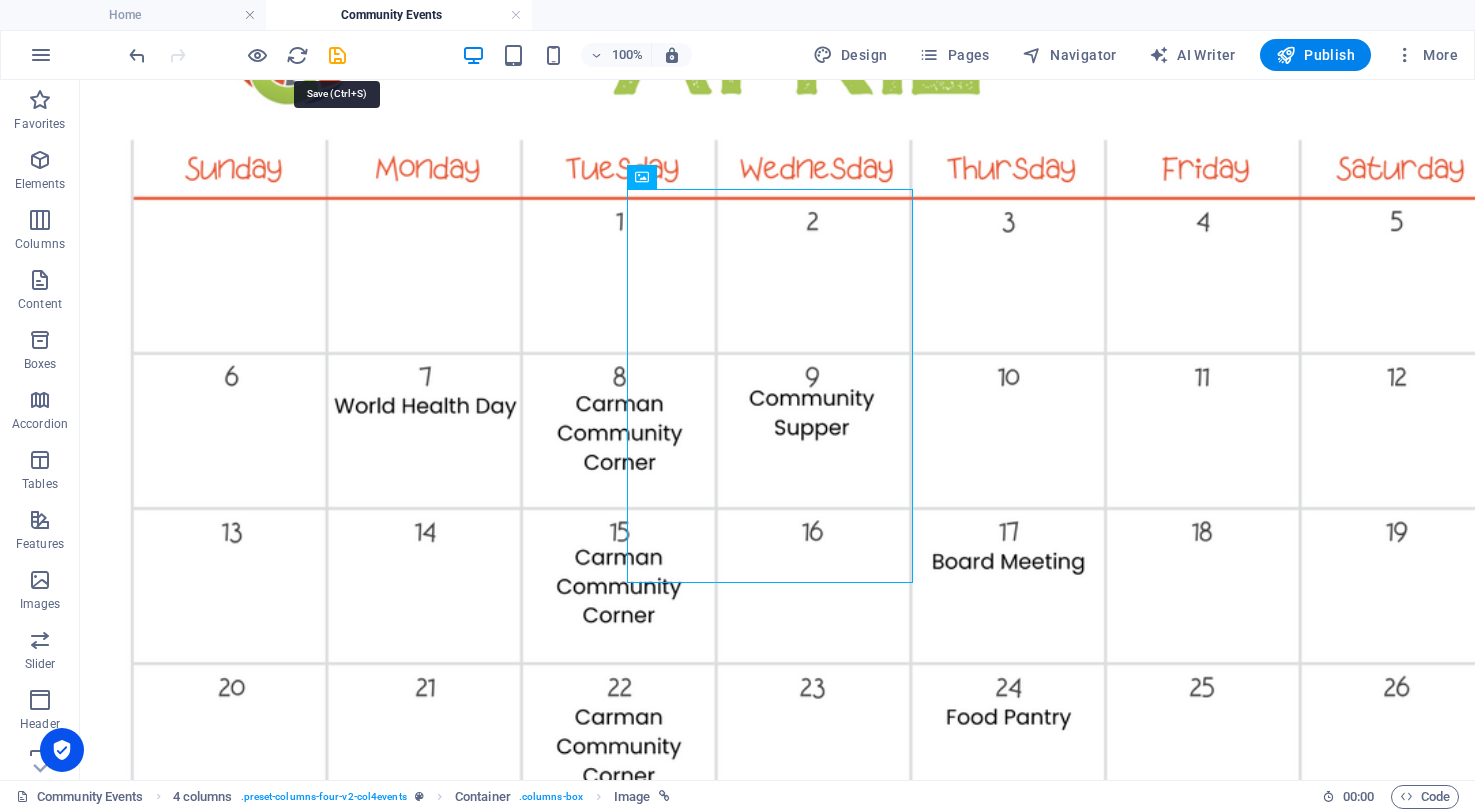 click at bounding box center (337, 55) 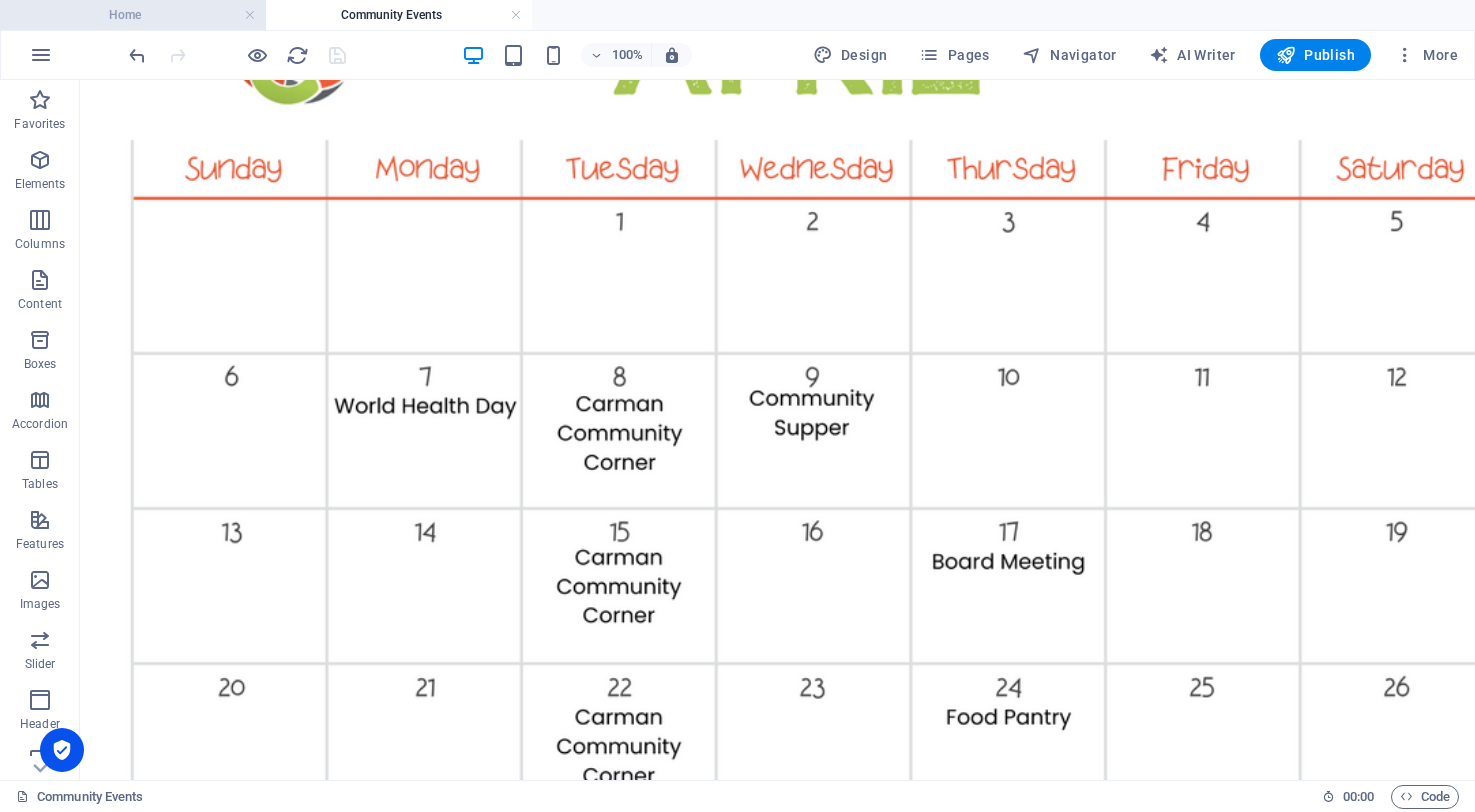 click on "Home" at bounding box center [133, 15] 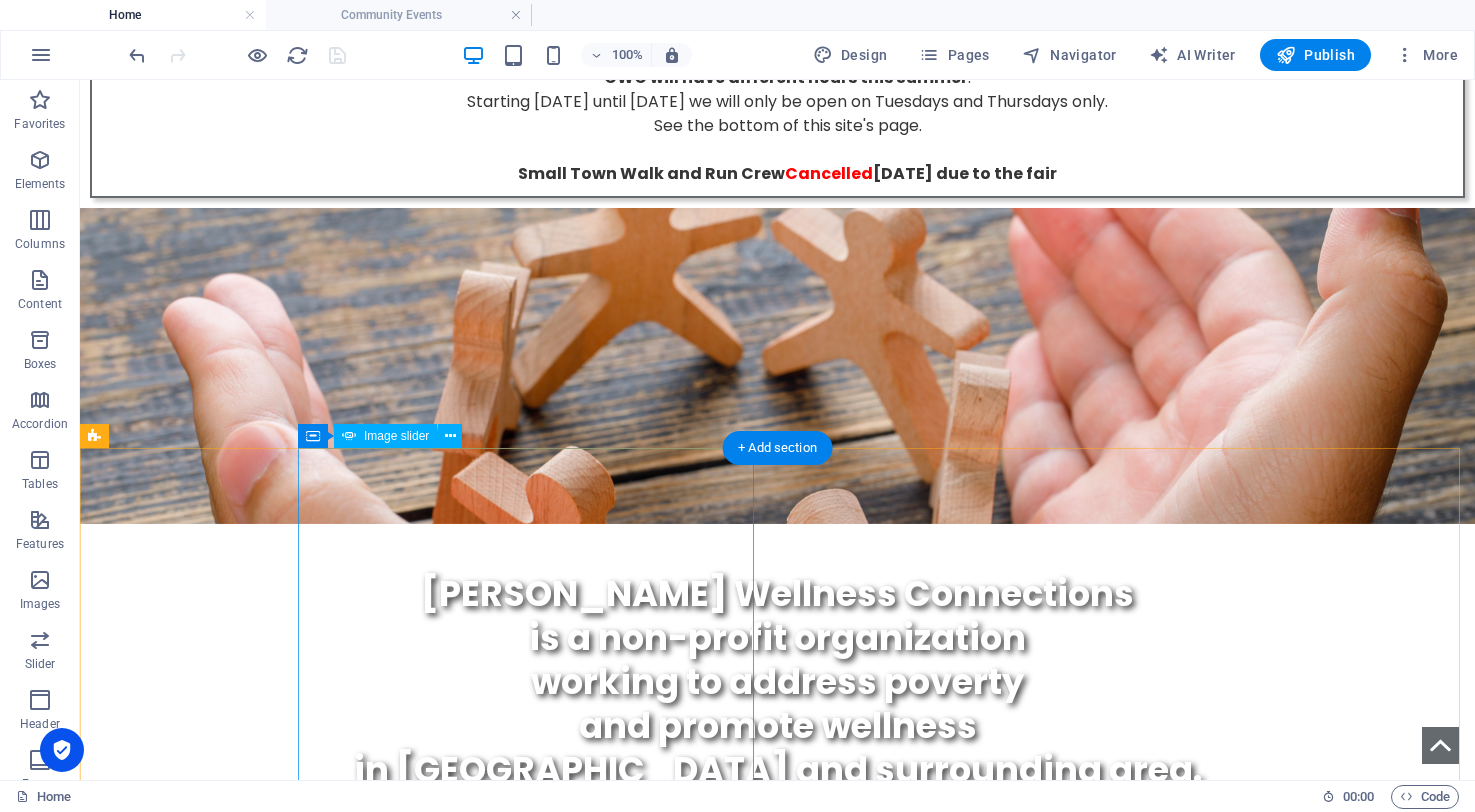 scroll, scrollTop: 0, scrollLeft: 0, axis: both 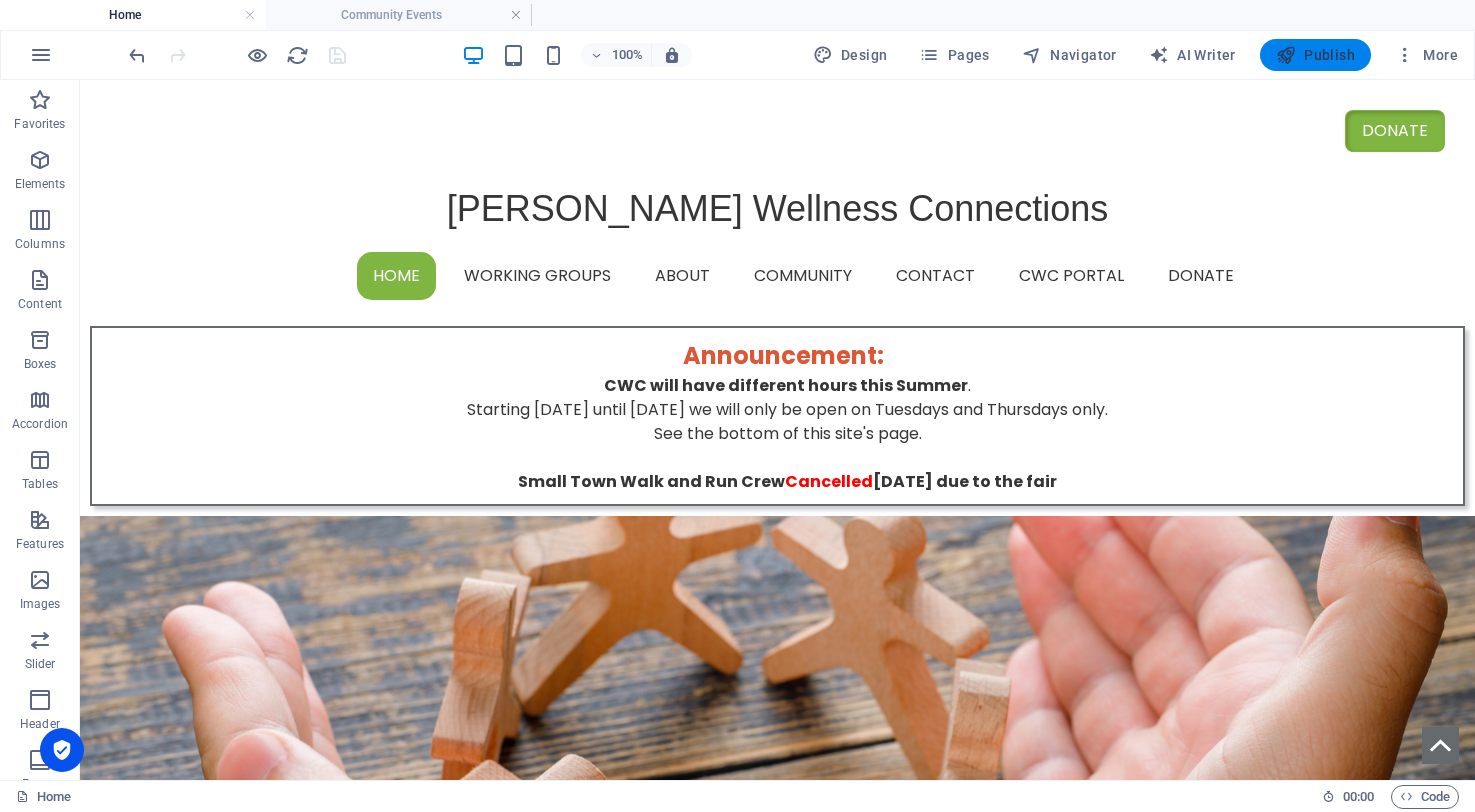 click on "Publish" at bounding box center [1315, 55] 